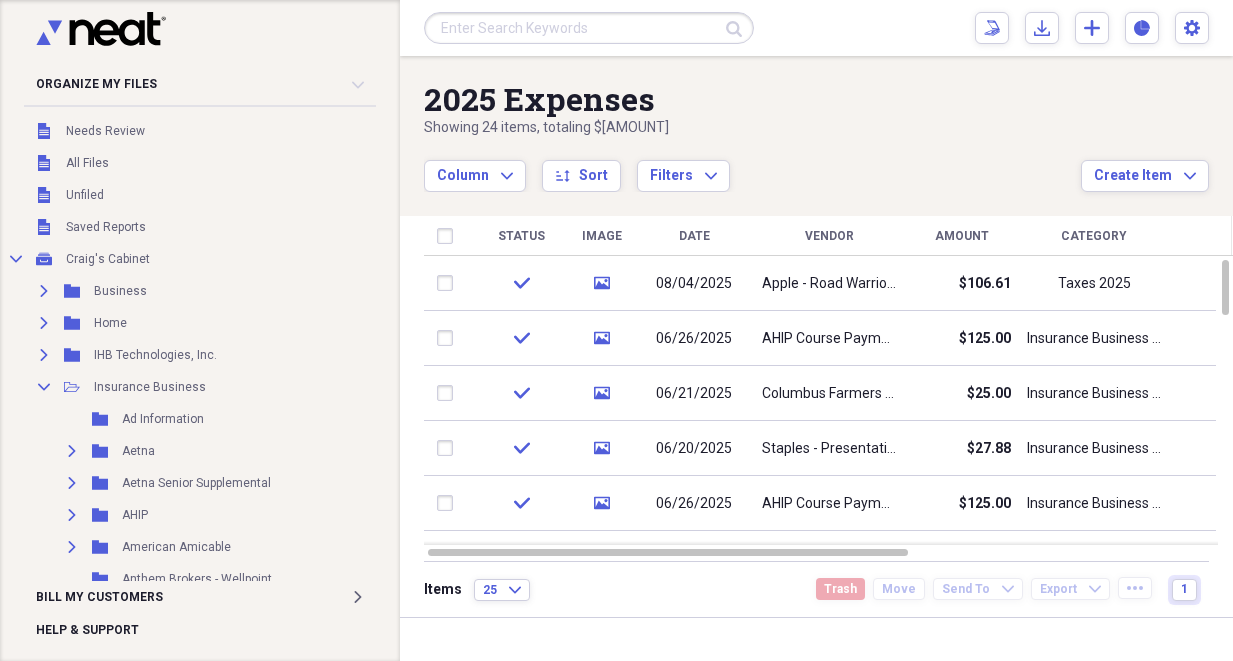 scroll, scrollTop: 0, scrollLeft: 0, axis: both 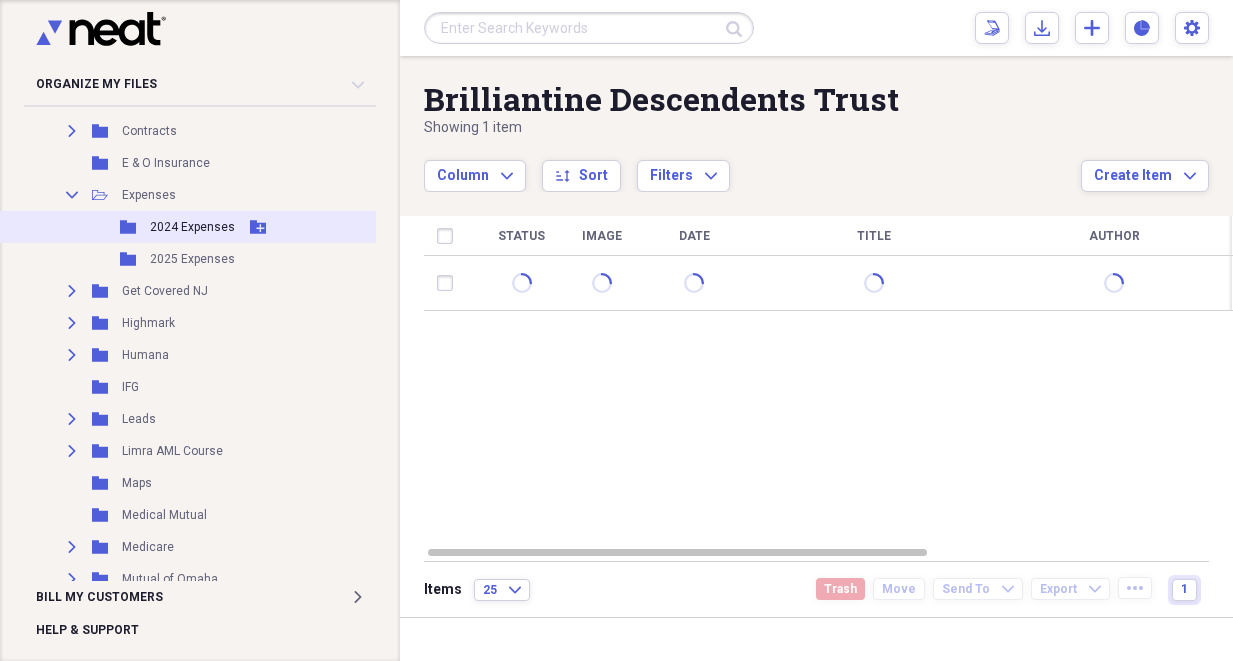 click on "2024 Expenses" at bounding box center (192, 227) 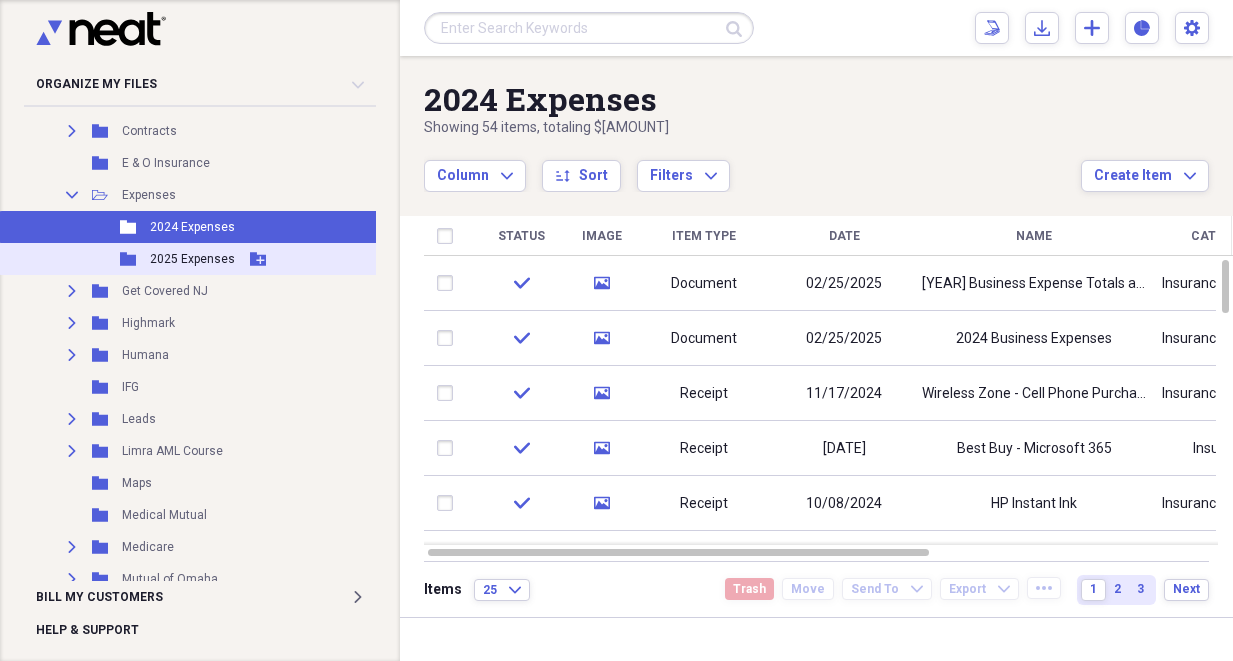 click on "2025 Expenses" at bounding box center (192, 259) 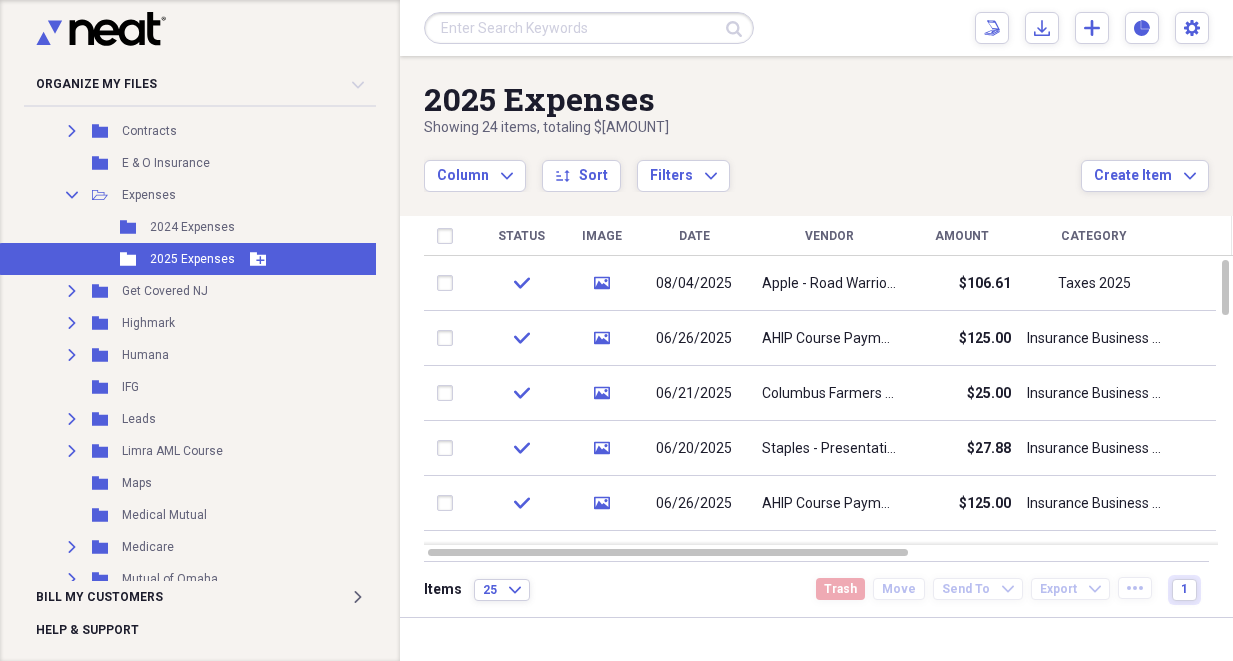 click on "2025 Expenses" at bounding box center [192, 259] 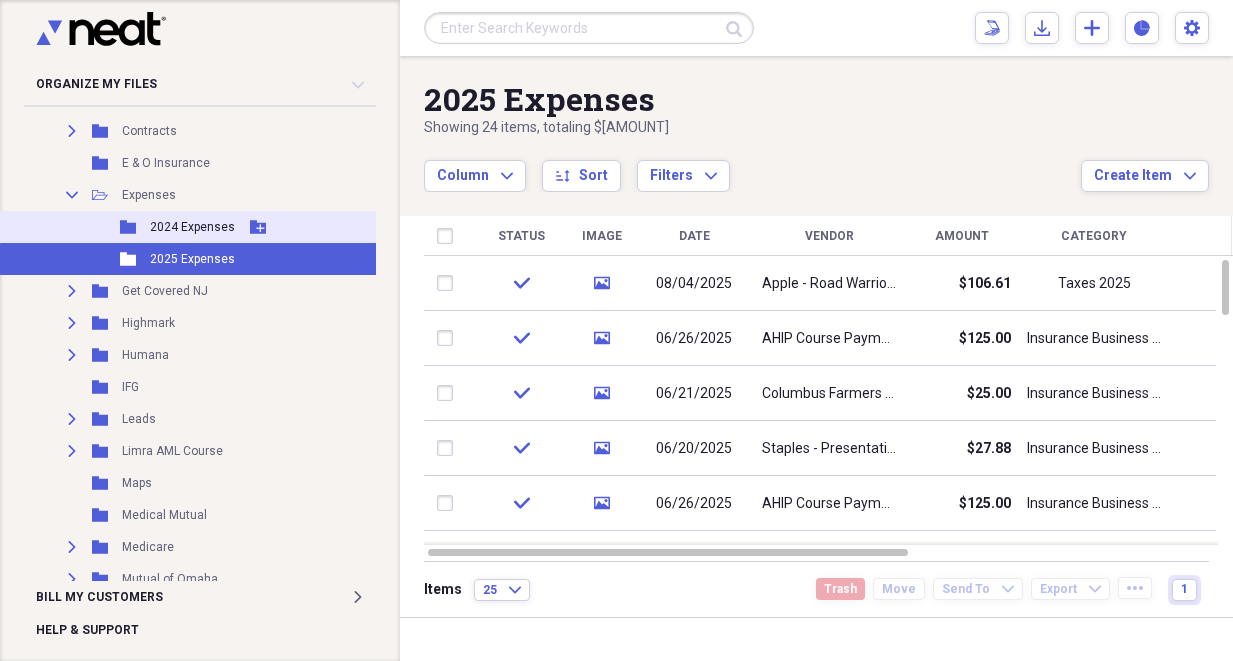 click on "2024 Expenses" at bounding box center (192, 227) 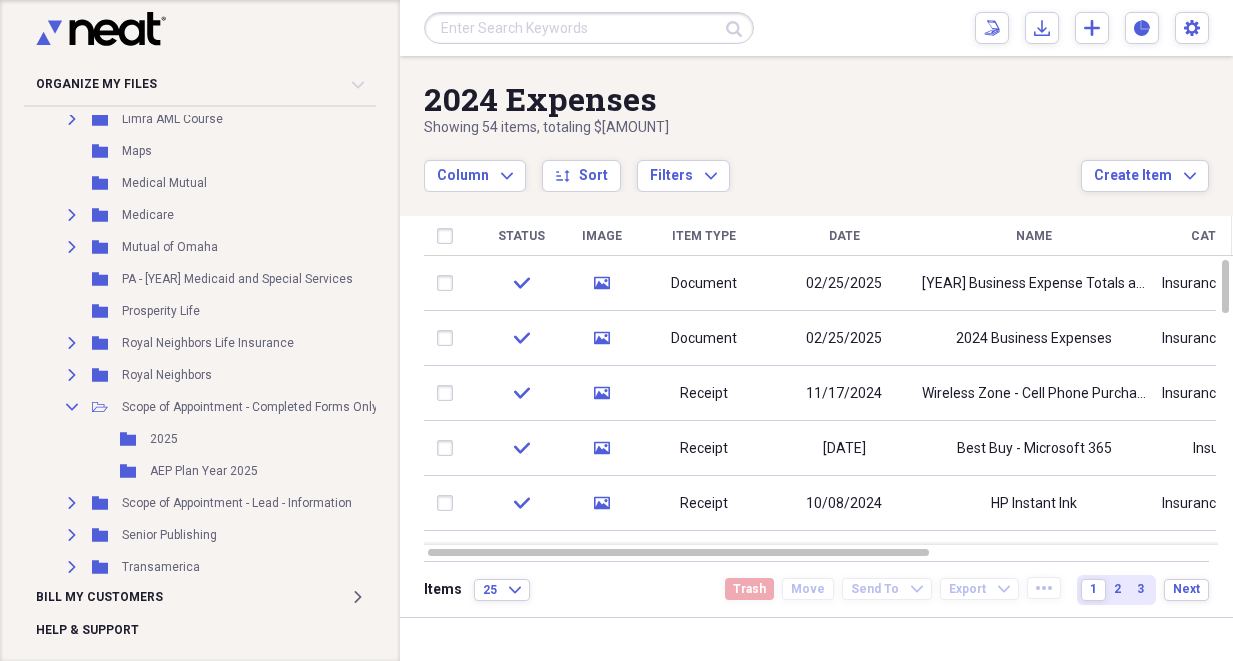 scroll, scrollTop: 991, scrollLeft: 0, axis: vertical 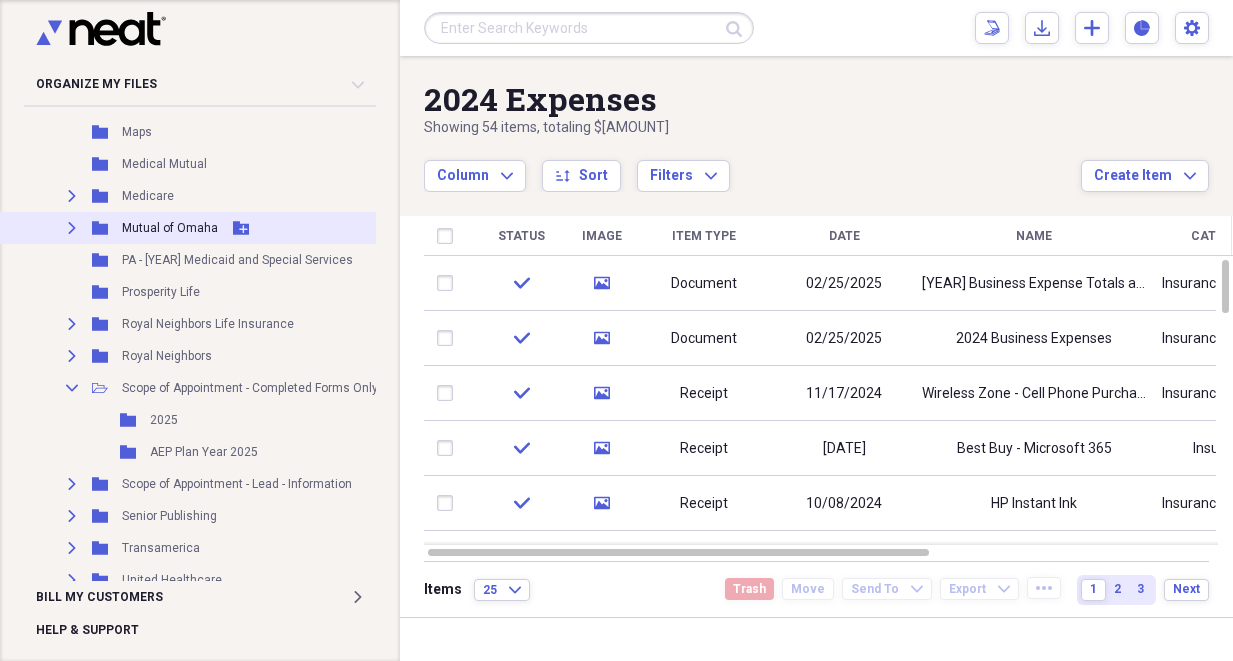 click on "Expand" 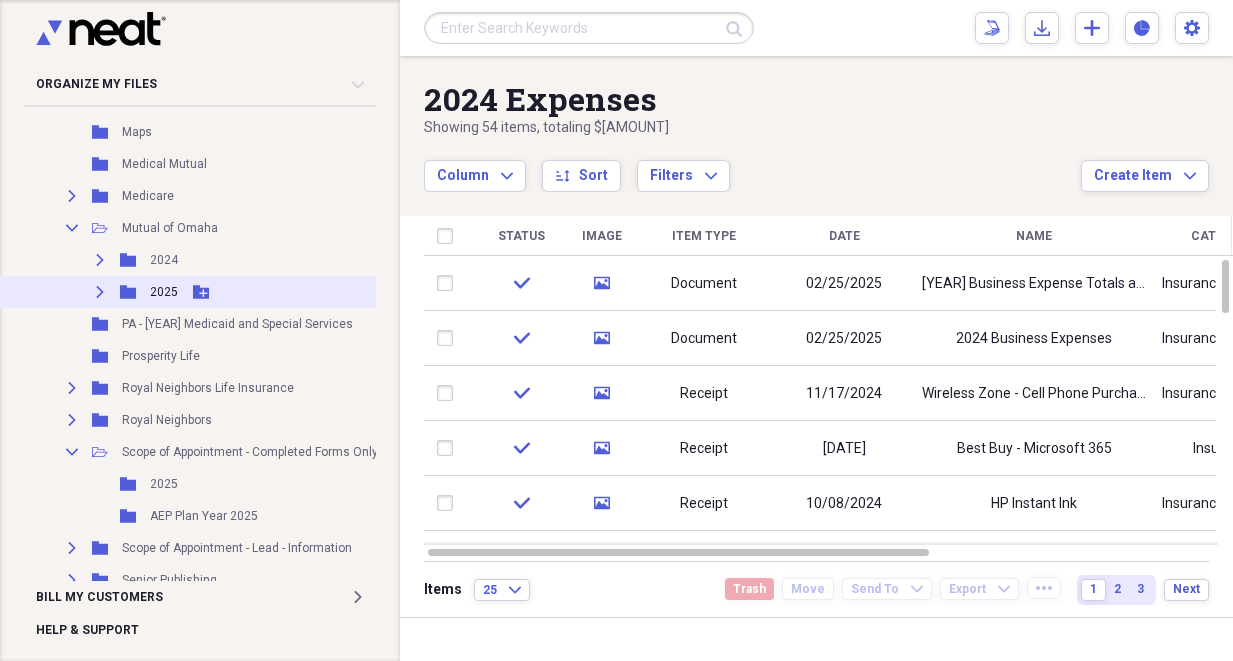 click on "Expand" 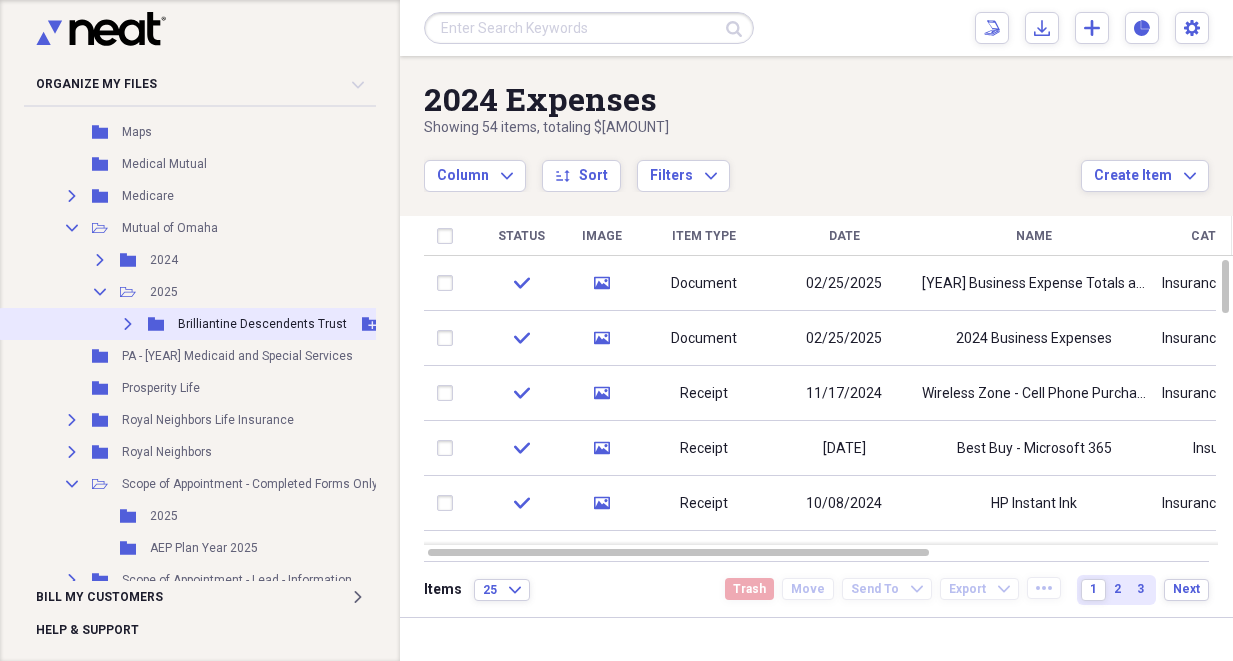 click on "Brilliantine Descendents Trust" at bounding box center [262, 324] 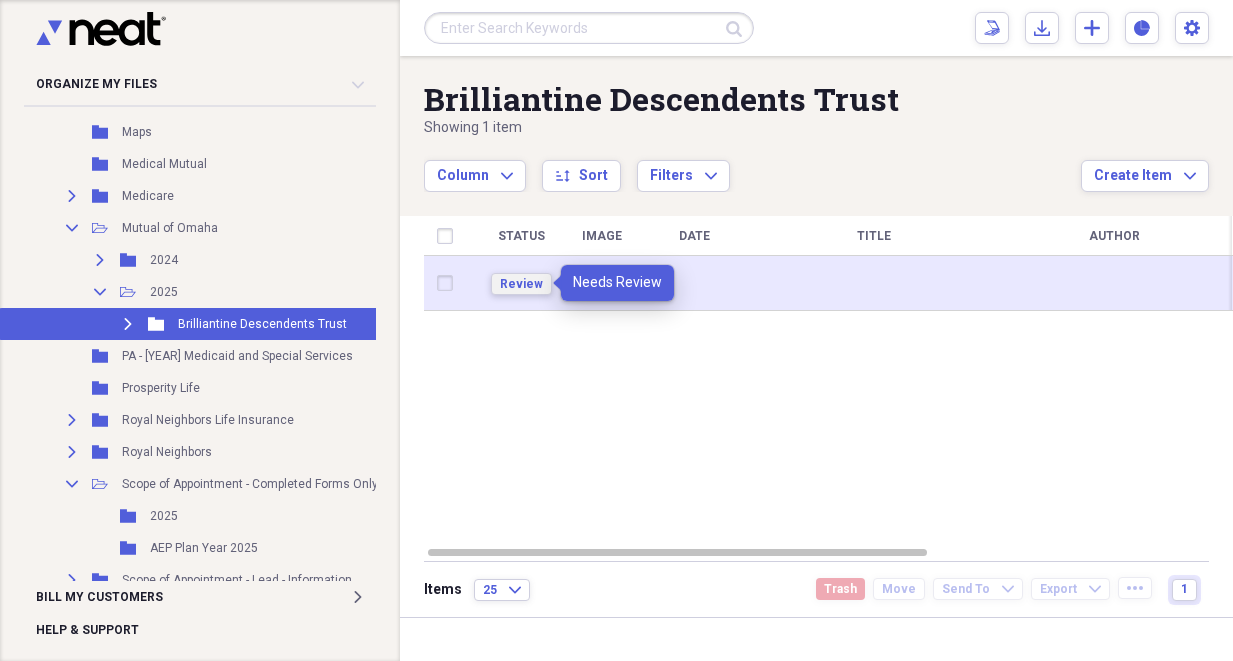 click on "Review" at bounding box center (521, 284) 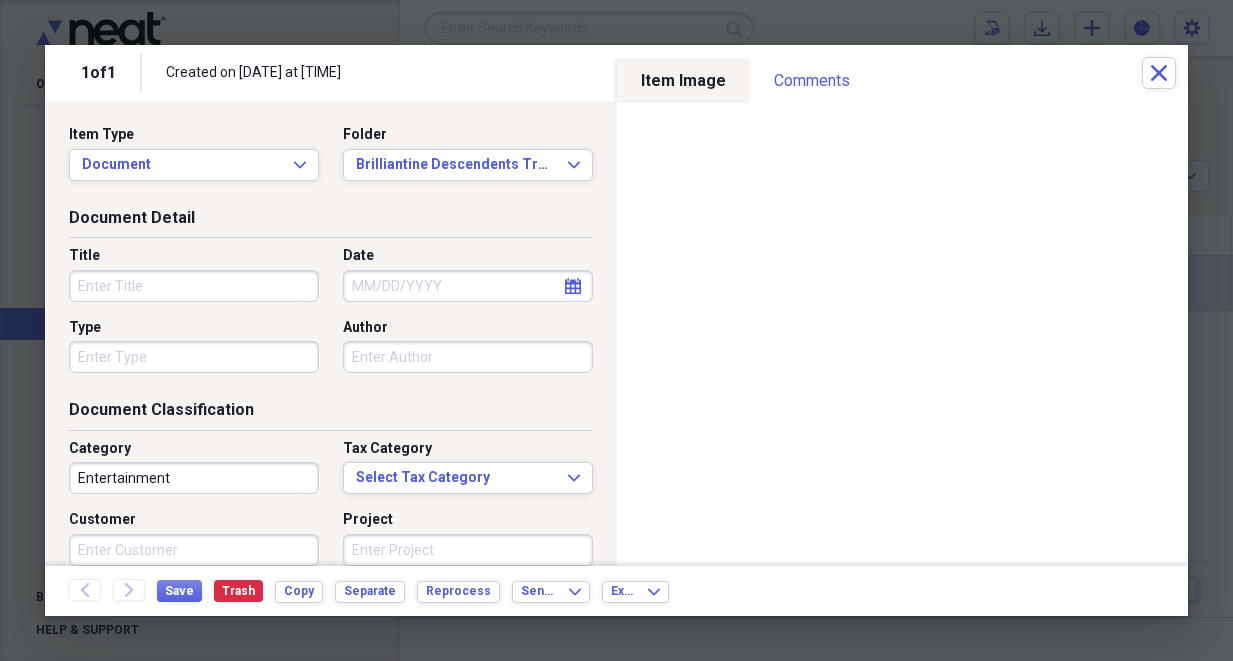 click on "Title" at bounding box center [194, 286] 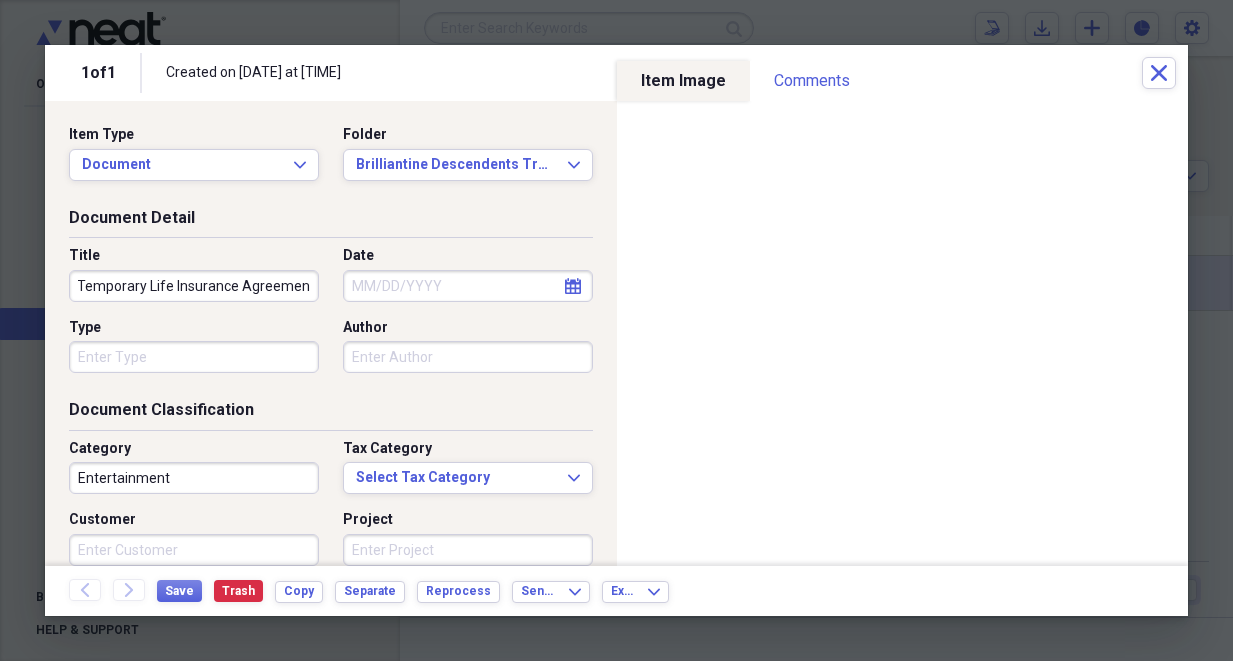 scroll, scrollTop: 0, scrollLeft: 103, axis: horizontal 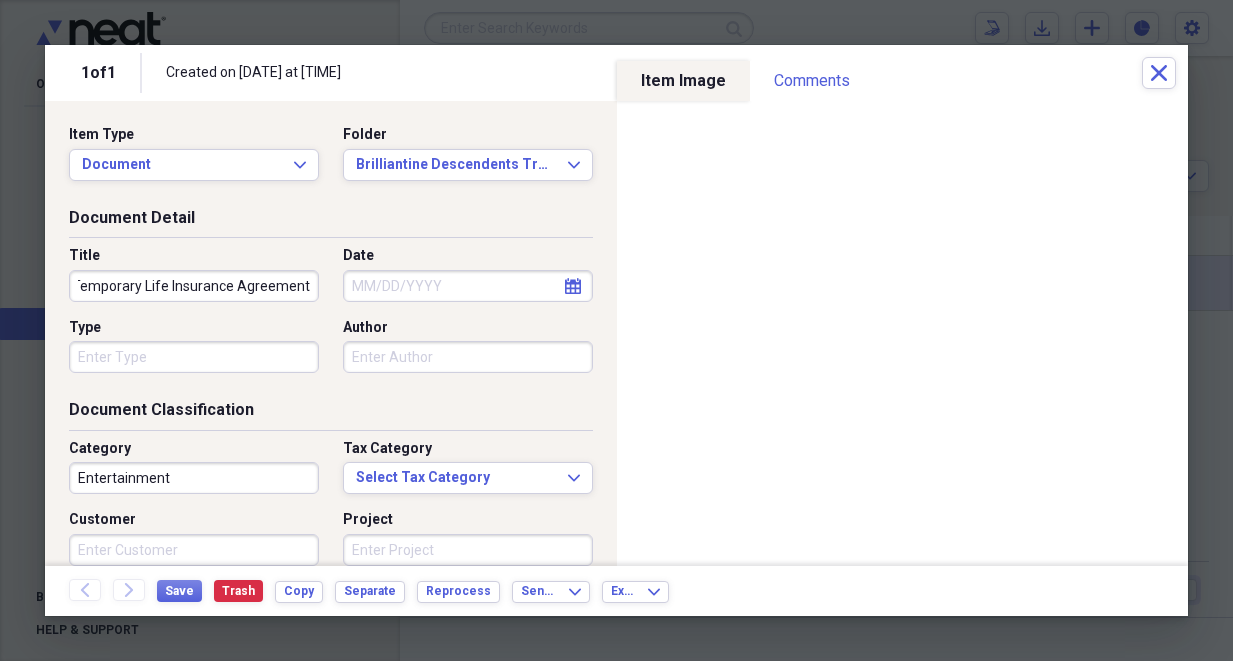 type on "MoO Check for Temporary Life Insurance Agreement" 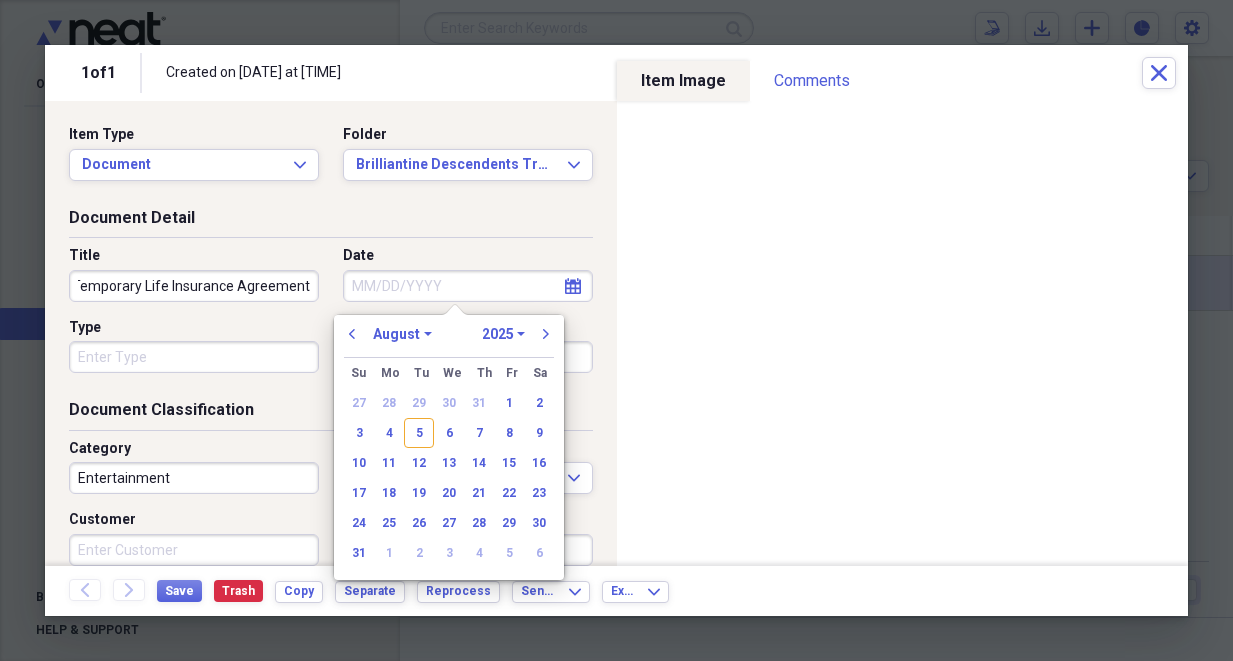 scroll, scrollTop: 0, scrollLeft: 0, axis: both 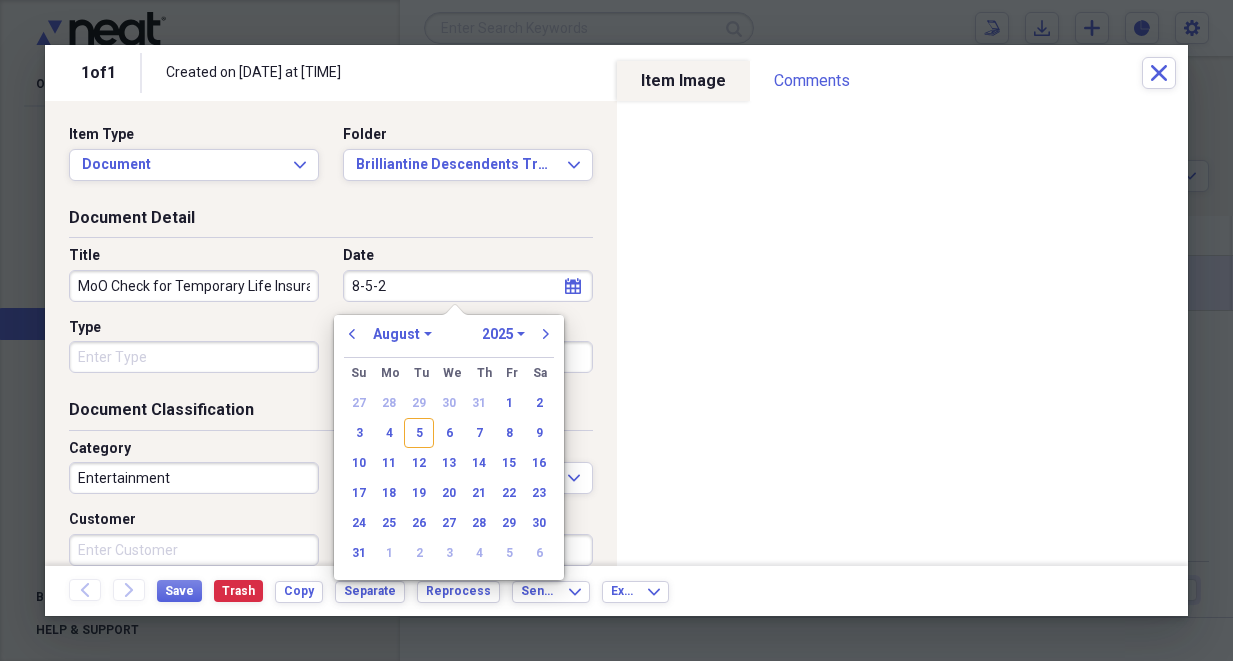 type on "8-5-20" 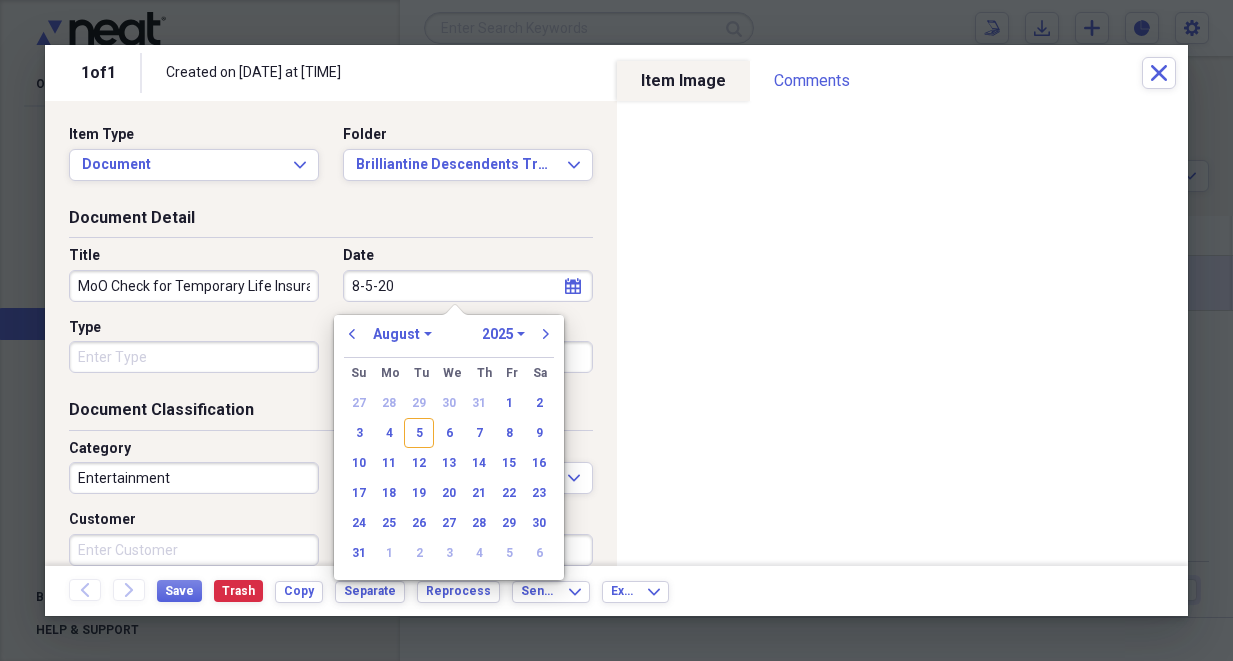 select on "2020" 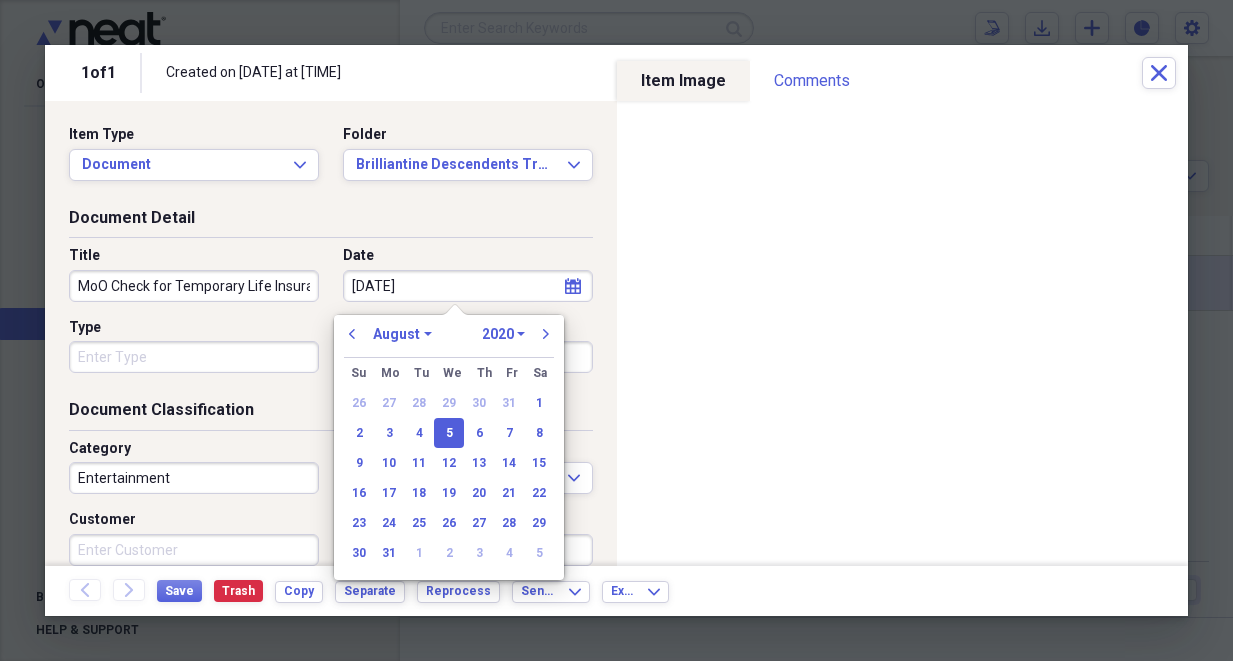 type on "[DATE]" 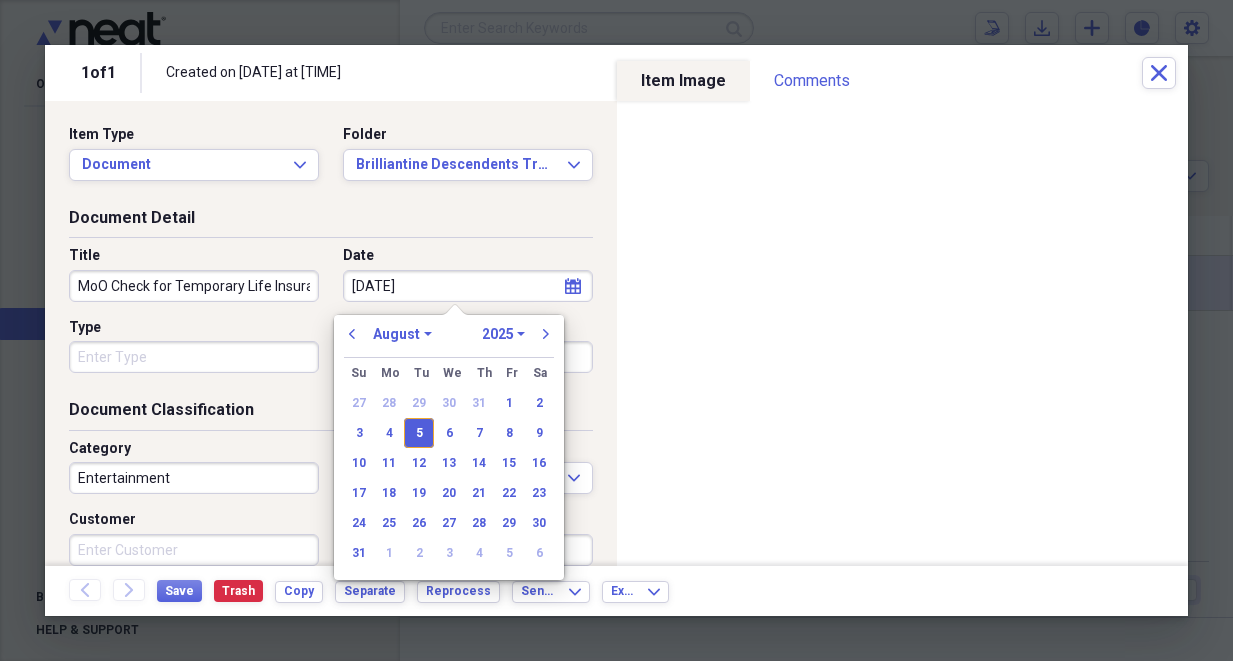 type on "08/05/2025" 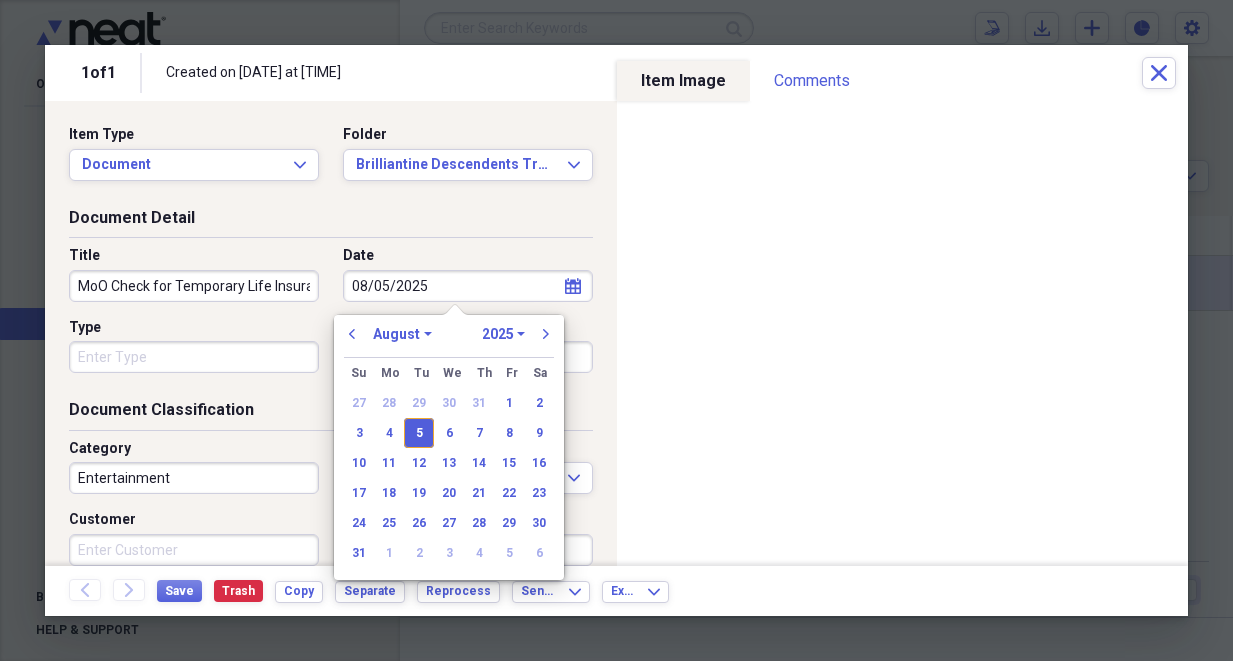 click on "Entertainment" at bounding box center [194, 478] 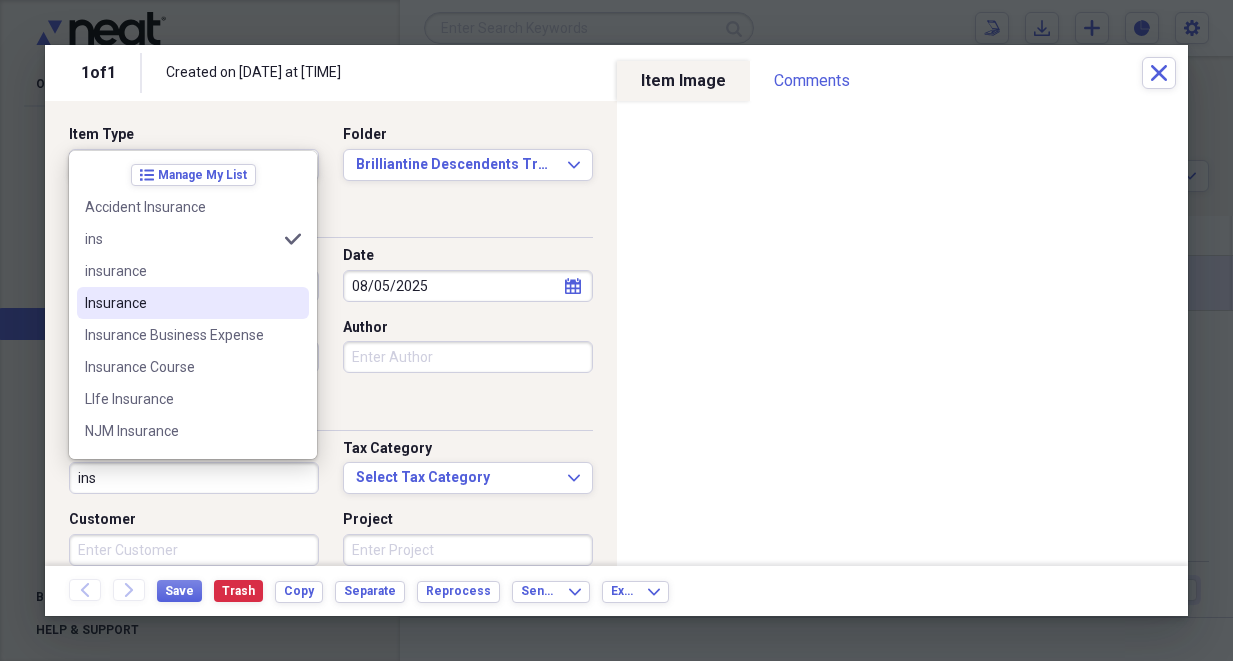 click on "Insurance" at bounding box center (181, 303) 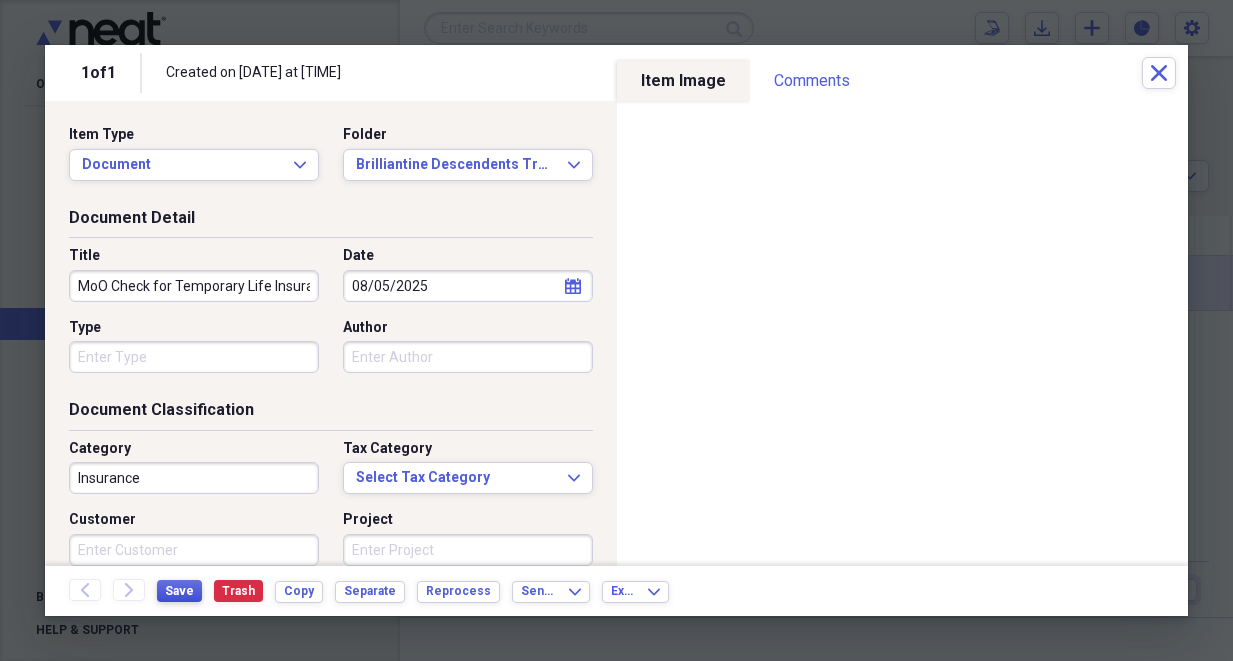 click on "Save" at bounding box center (179, 591) 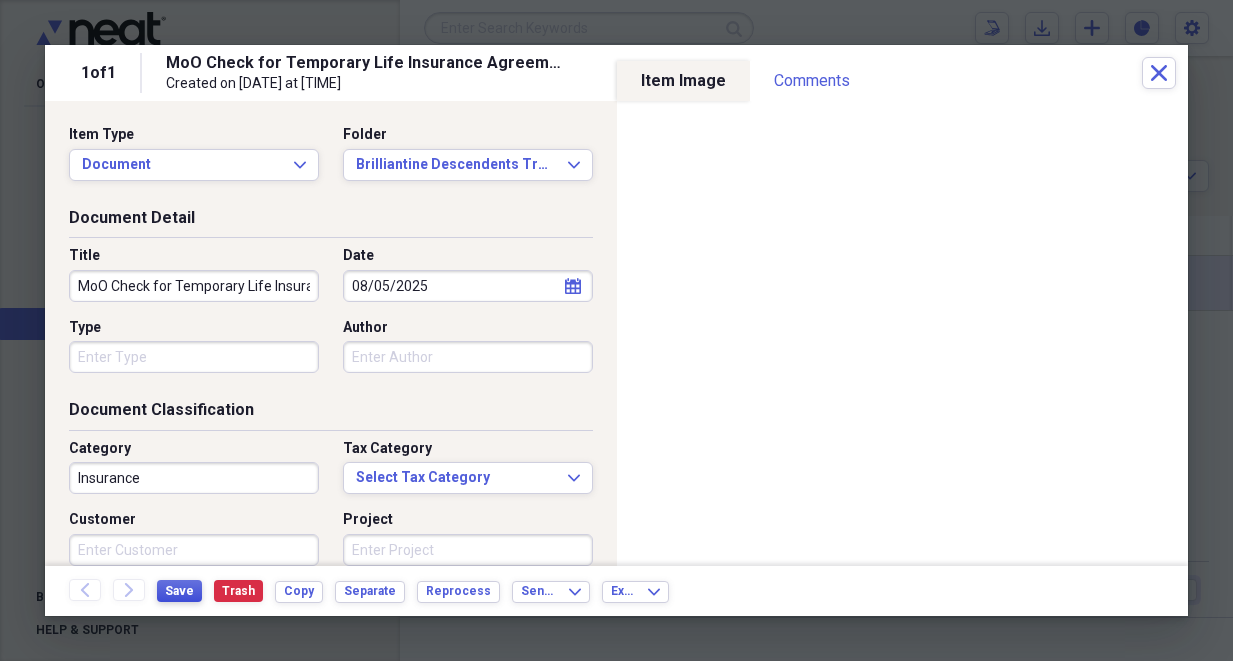 click on "Save" at bounding box center (179, 591) 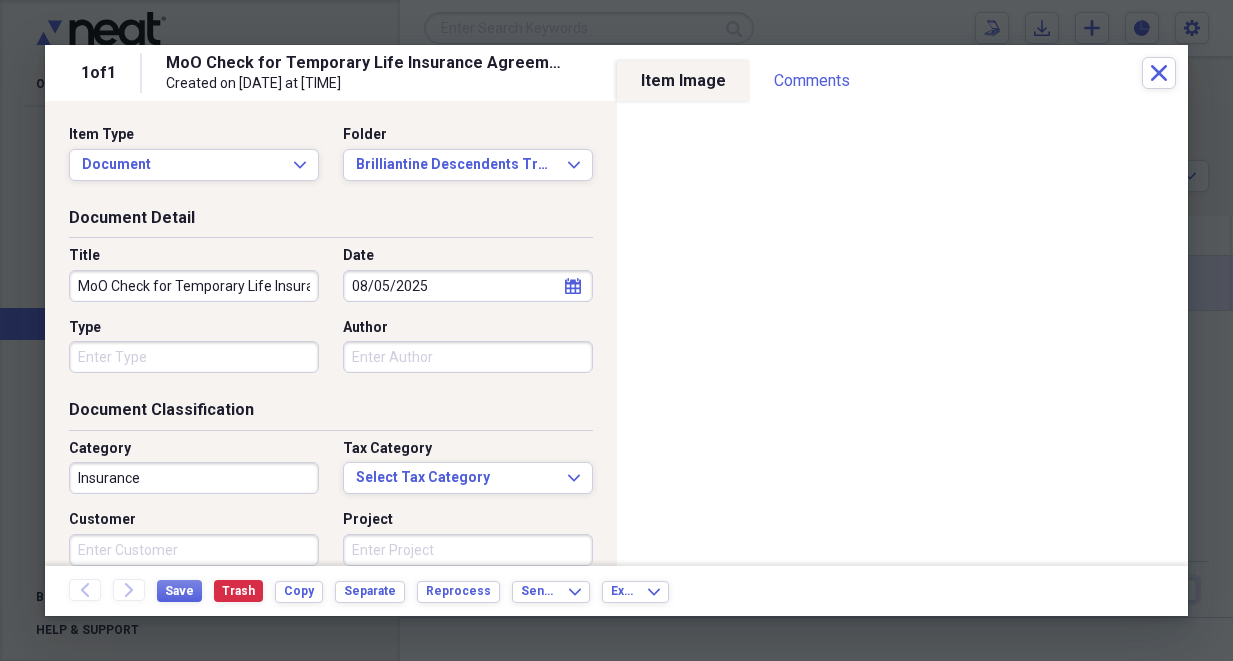 click on "MoO Check for Temporary Life Insurance Agreement Created on [DATE] at [TIME]" at bounding box center (654, 73) 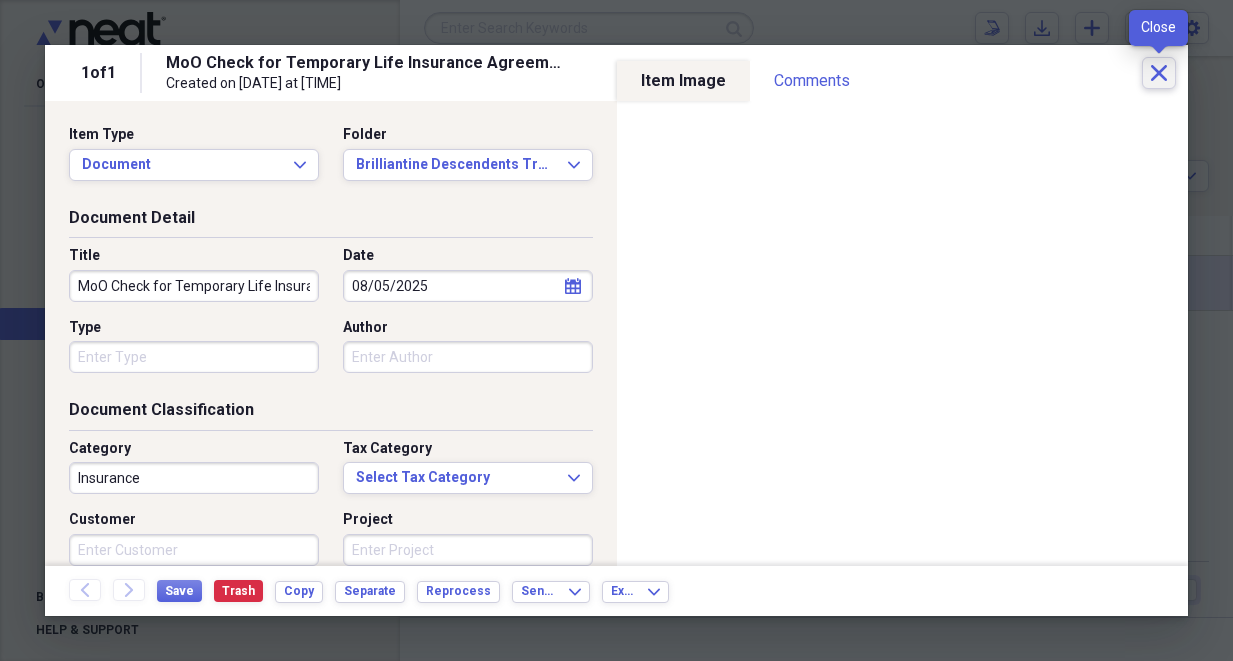 click on "Close" 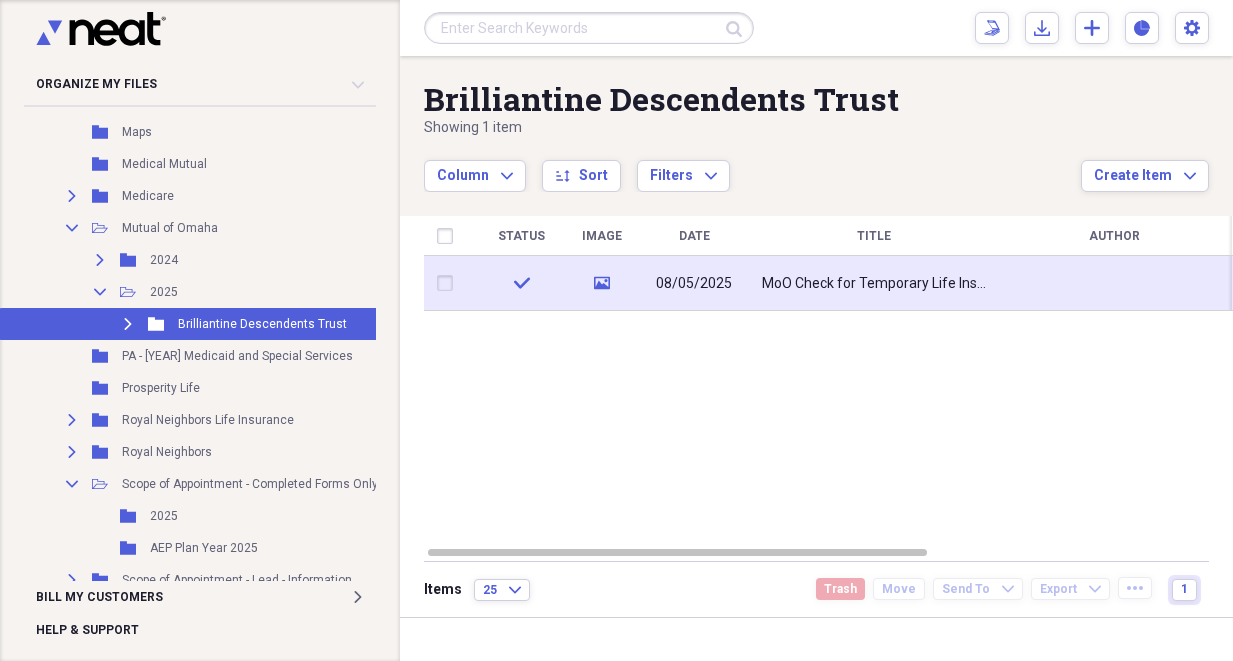 click on "MoO Check for Temporary Life Insurance Agreement" at bounding box center (874, 283) 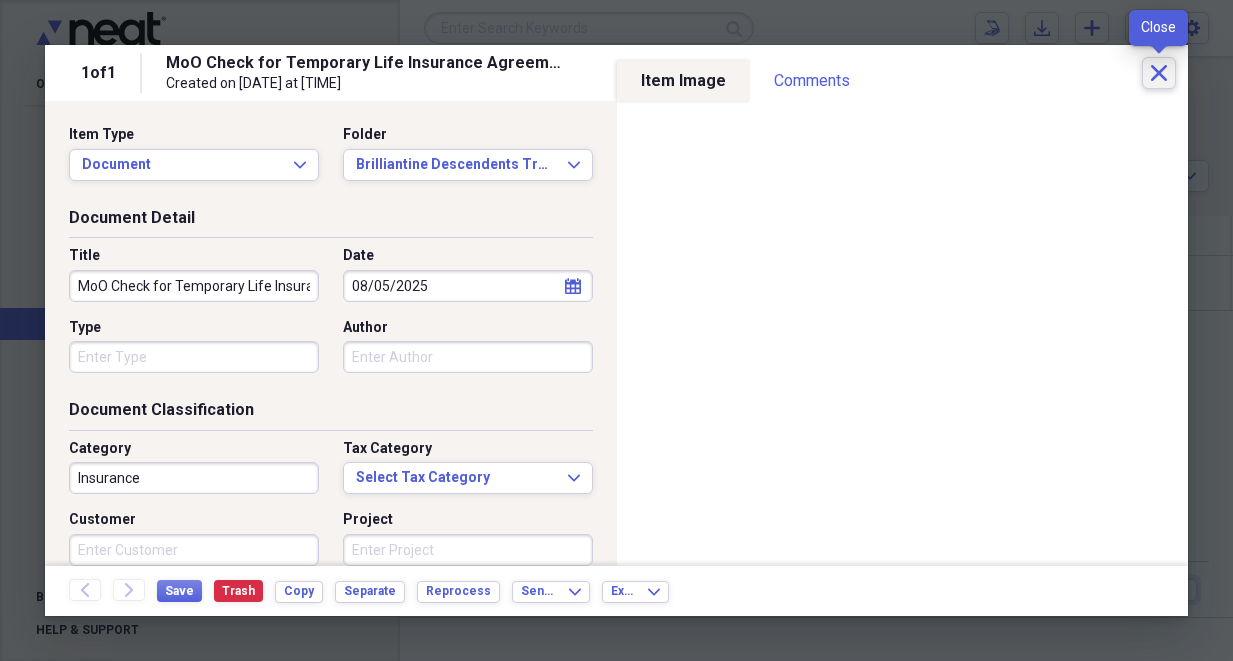 click on "Close" 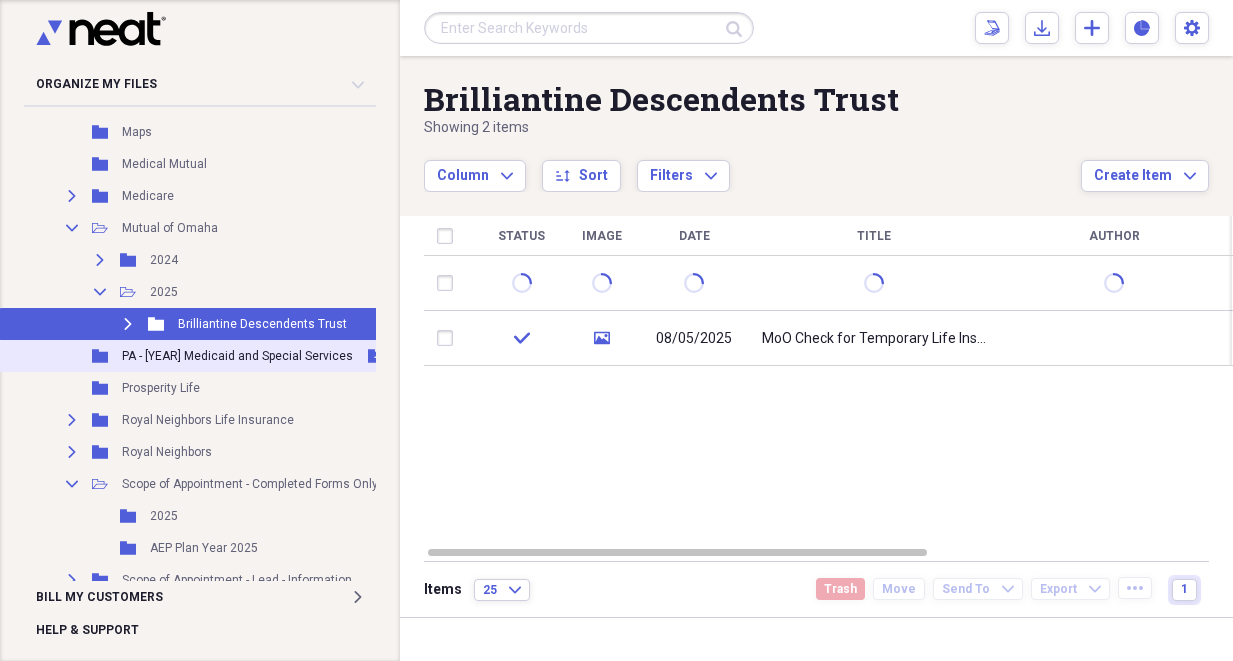 click on "PA - [YEAR] Medicaid and Special Services" at bounding box center (237, 356) 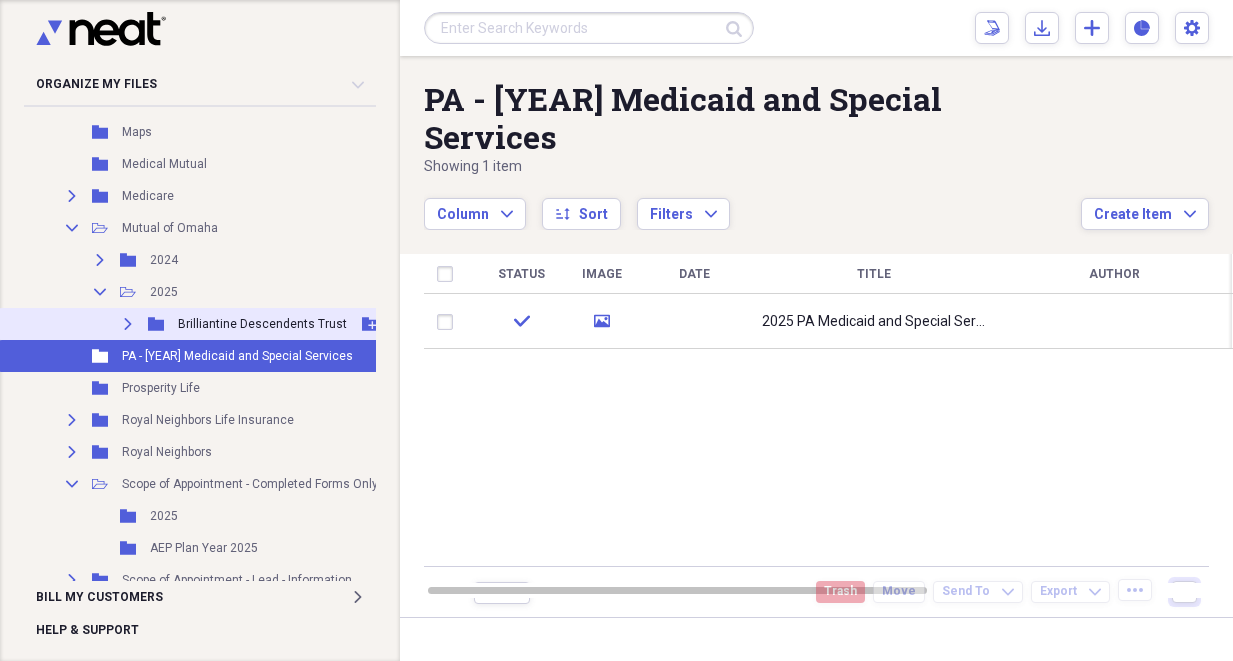 click on "Expand Folder Brilliantine Descendents Trust Add Folder" at bounding box center (219, 324) 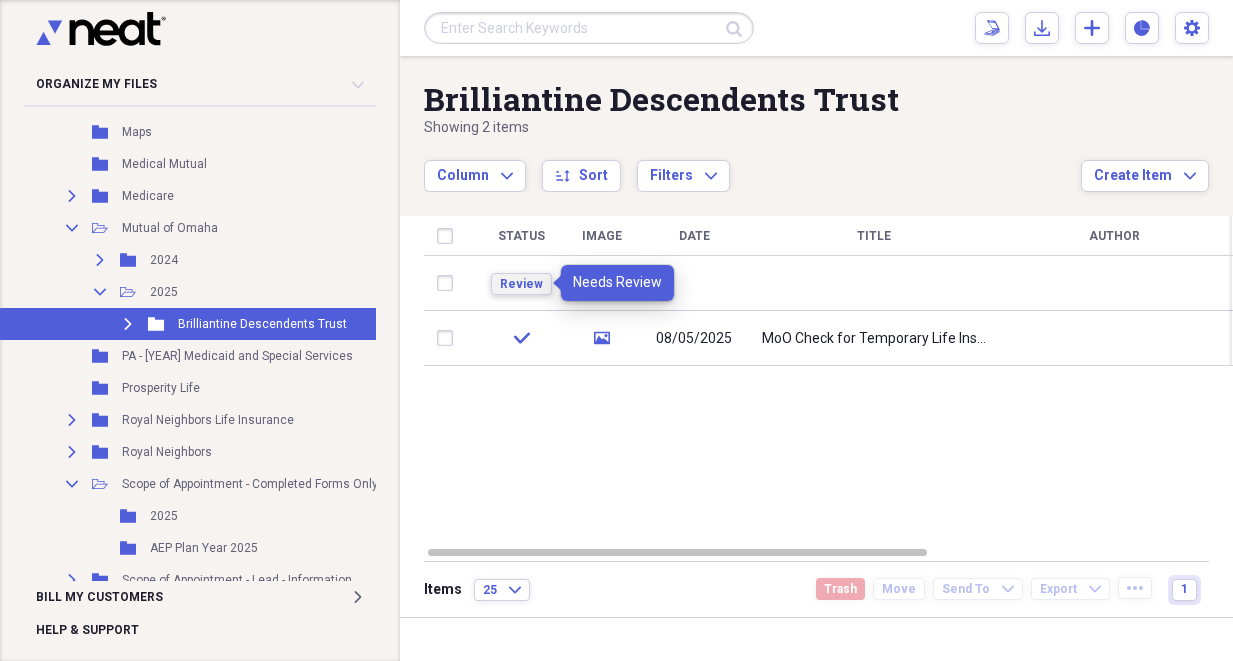 click on "Review" at bounding box center (521, 284) 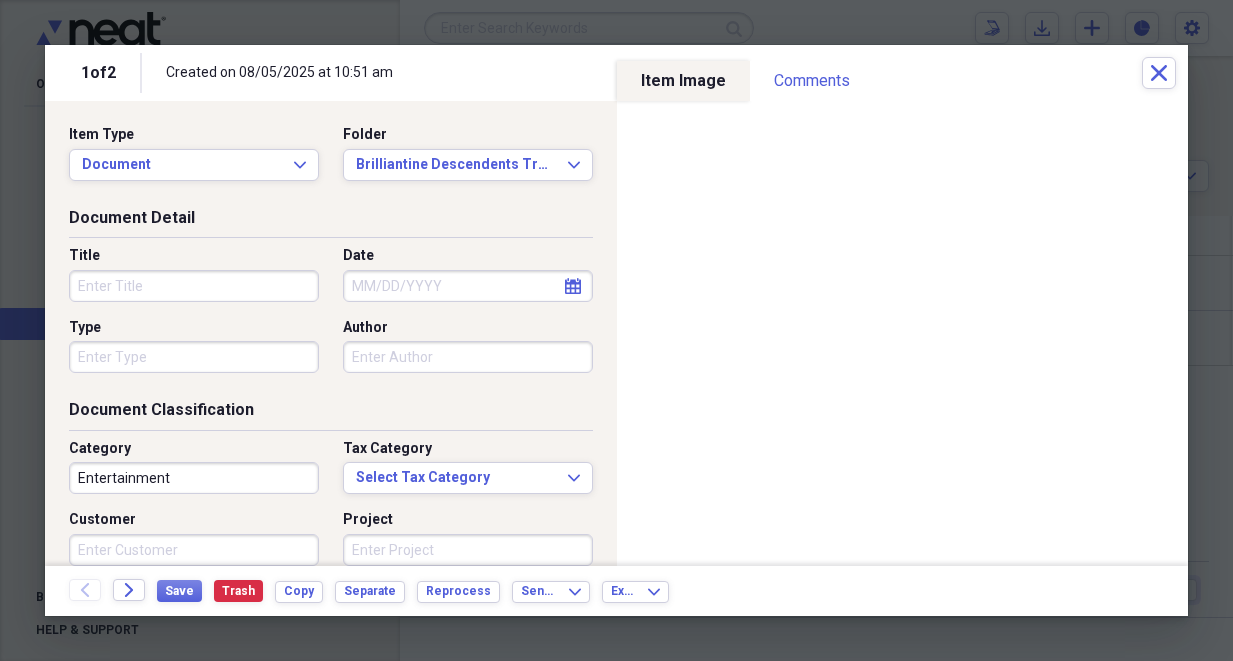 click on "Title" at bounding box center (194, 286) 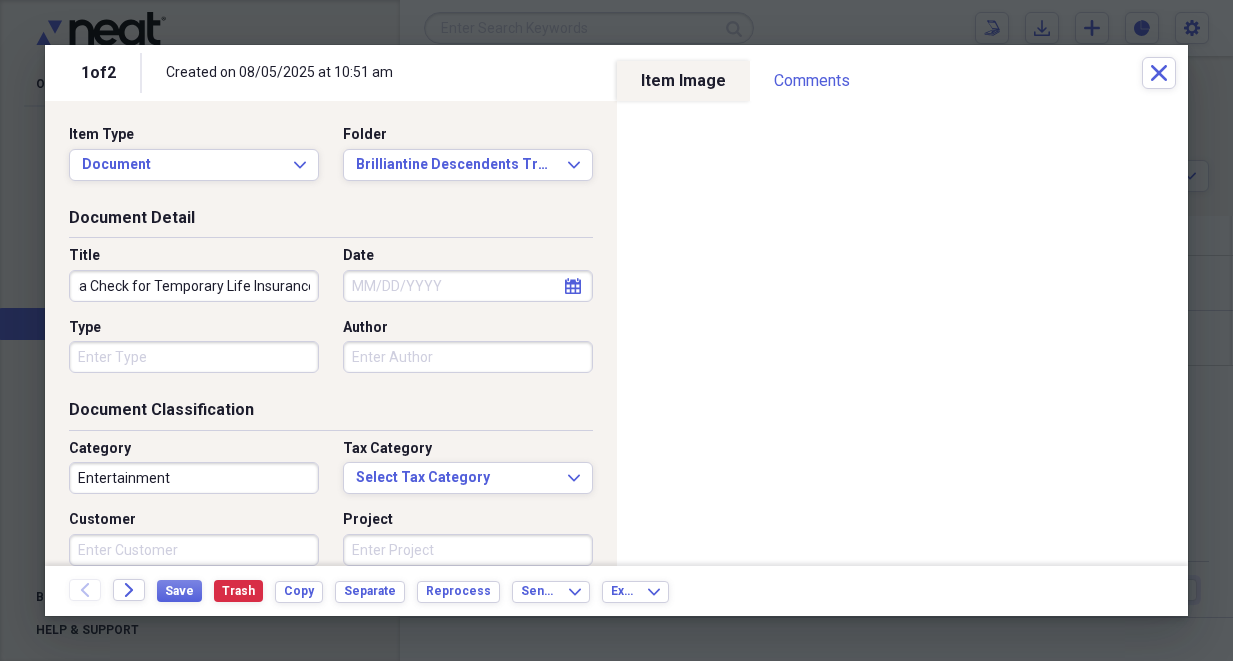 scroll, scrollTop: 0, scrollLeft: 109, axis: horizontal 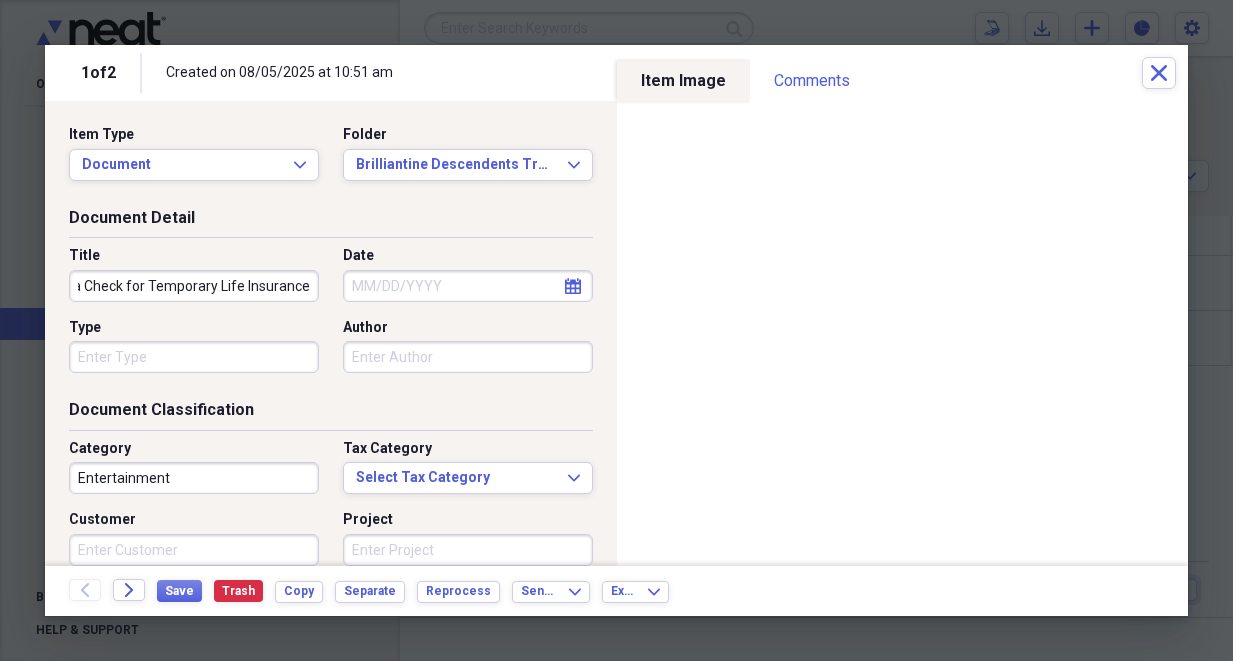 type on "Mutual of Omaha Check for Temporary Life Insurance" 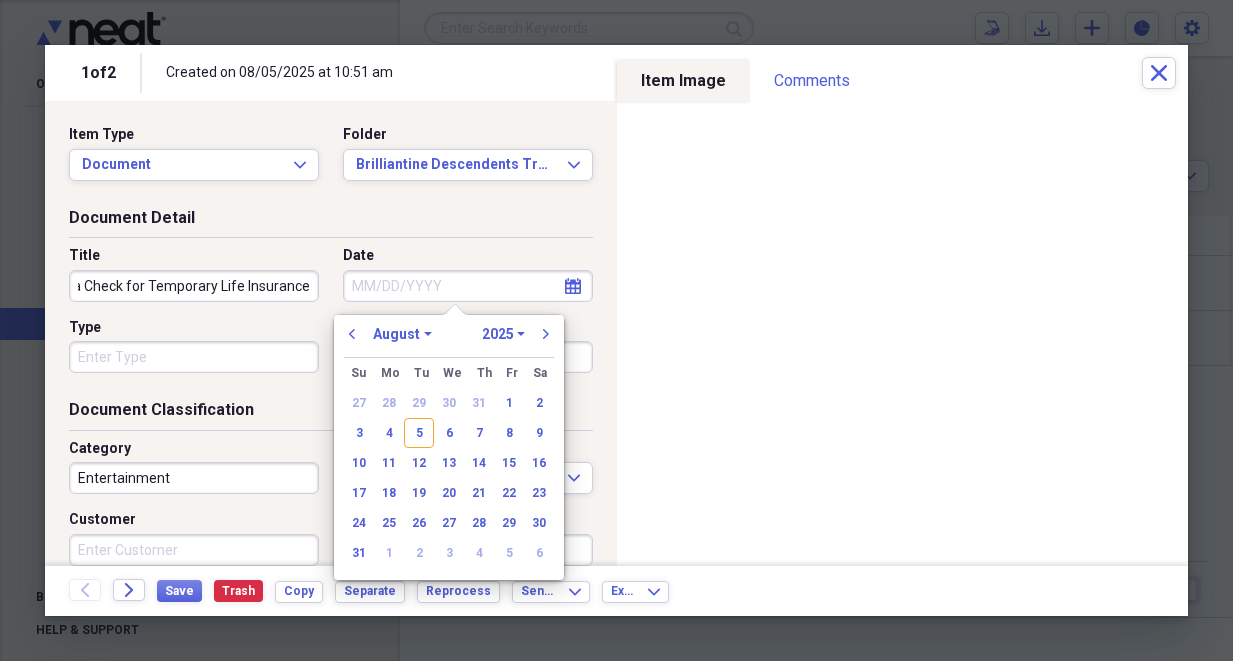 scroll, scrollTop: 0, scrollLeft: 0, axis: both 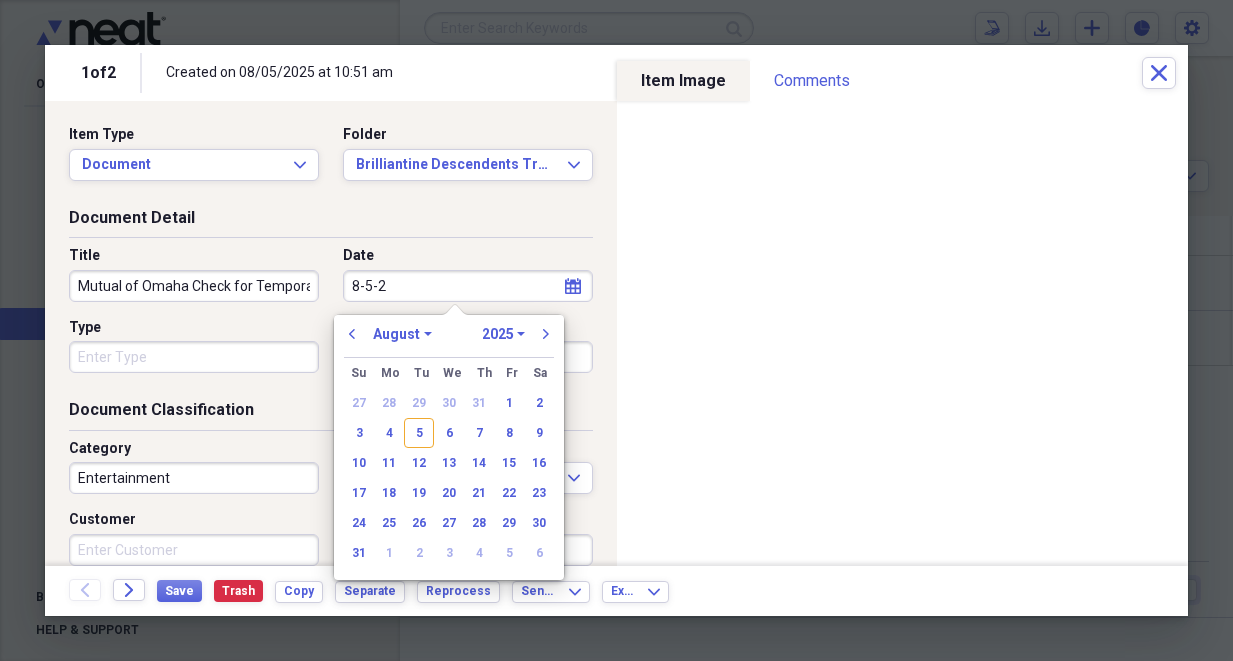 type on "8-5-20" 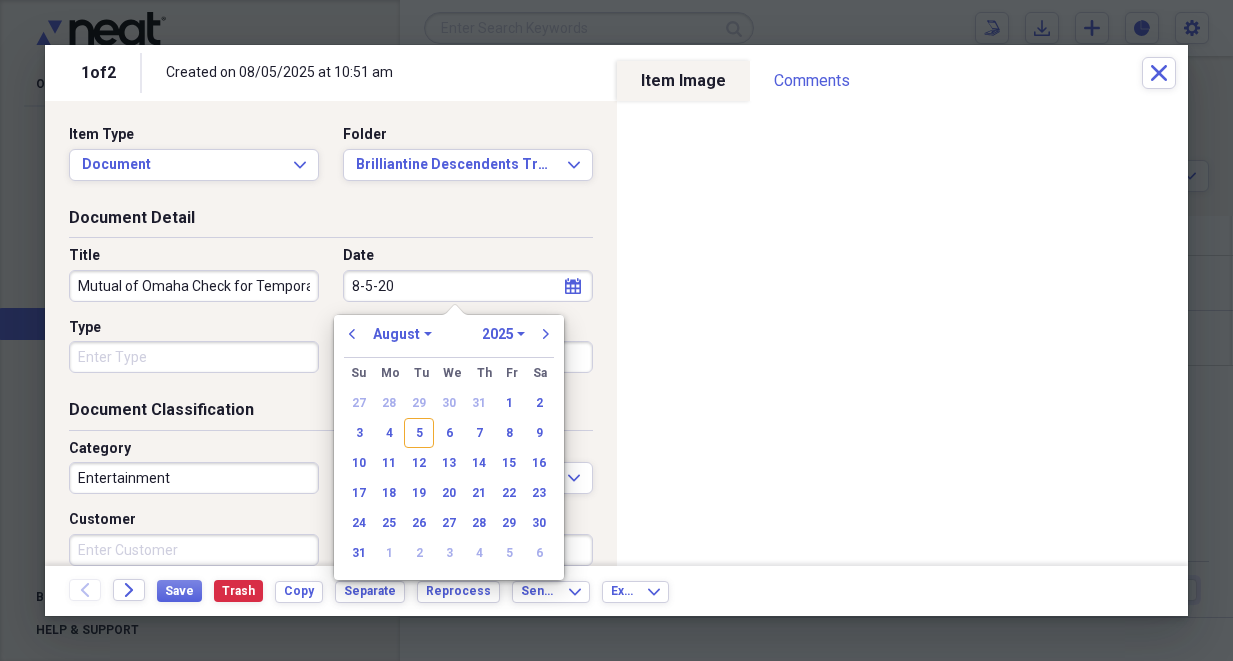 select on "2020" 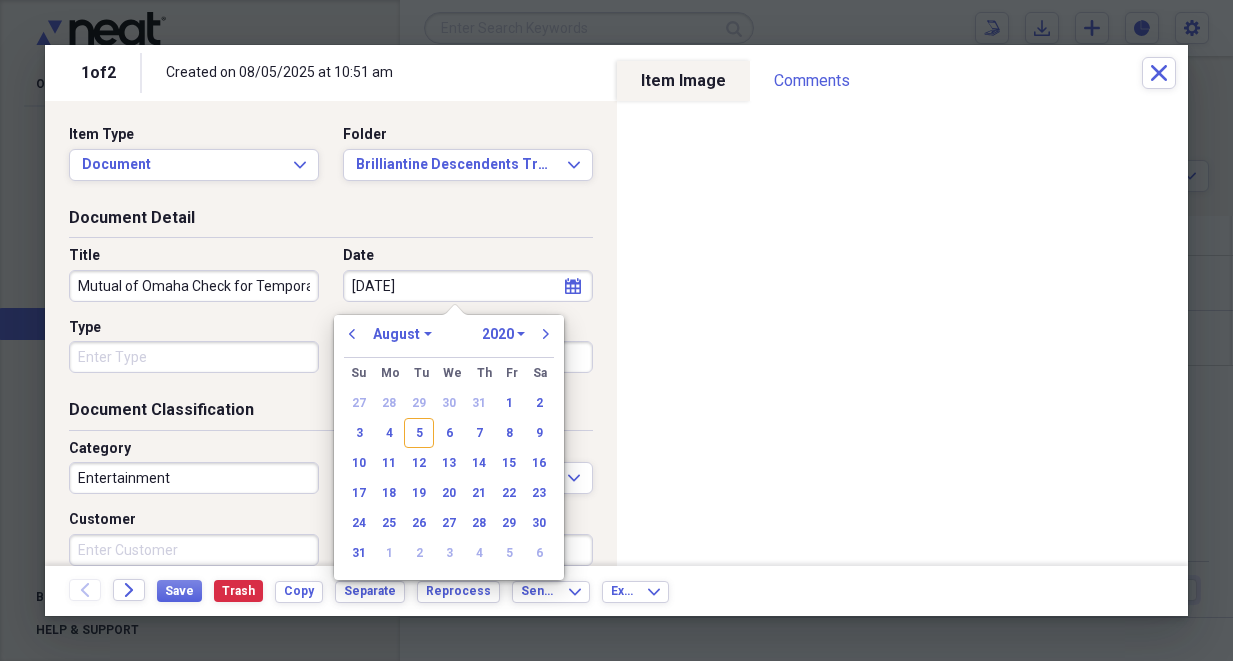 type on "[DATE]" 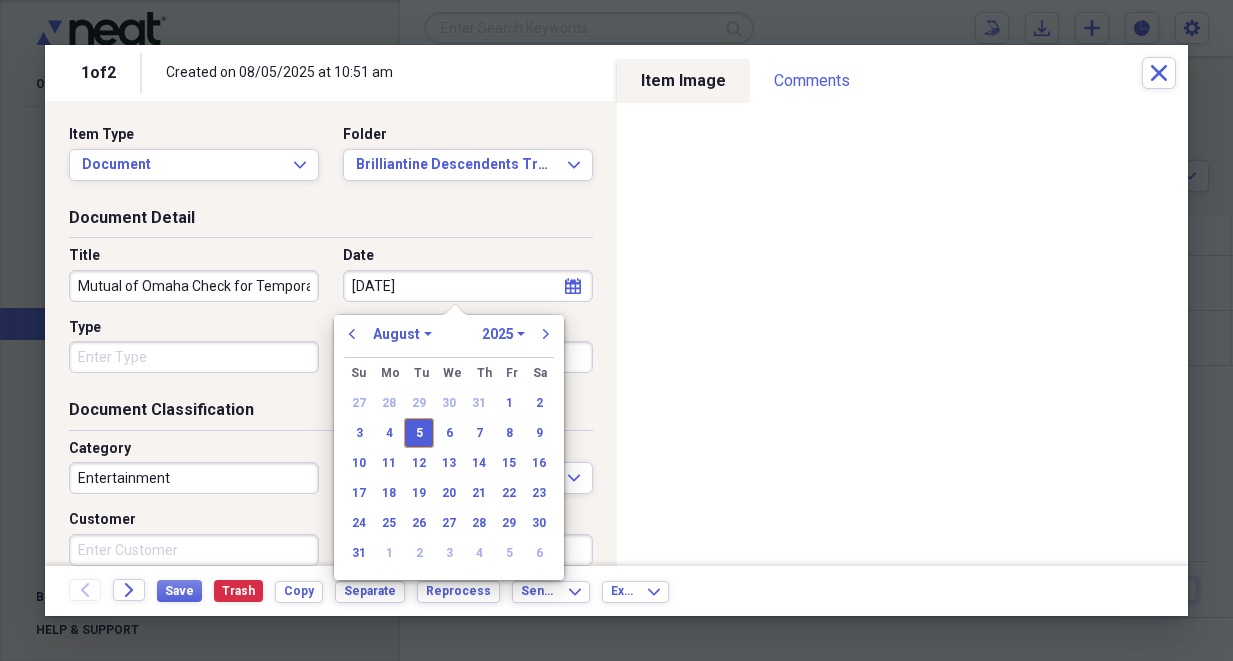 type on "08/05/2025" 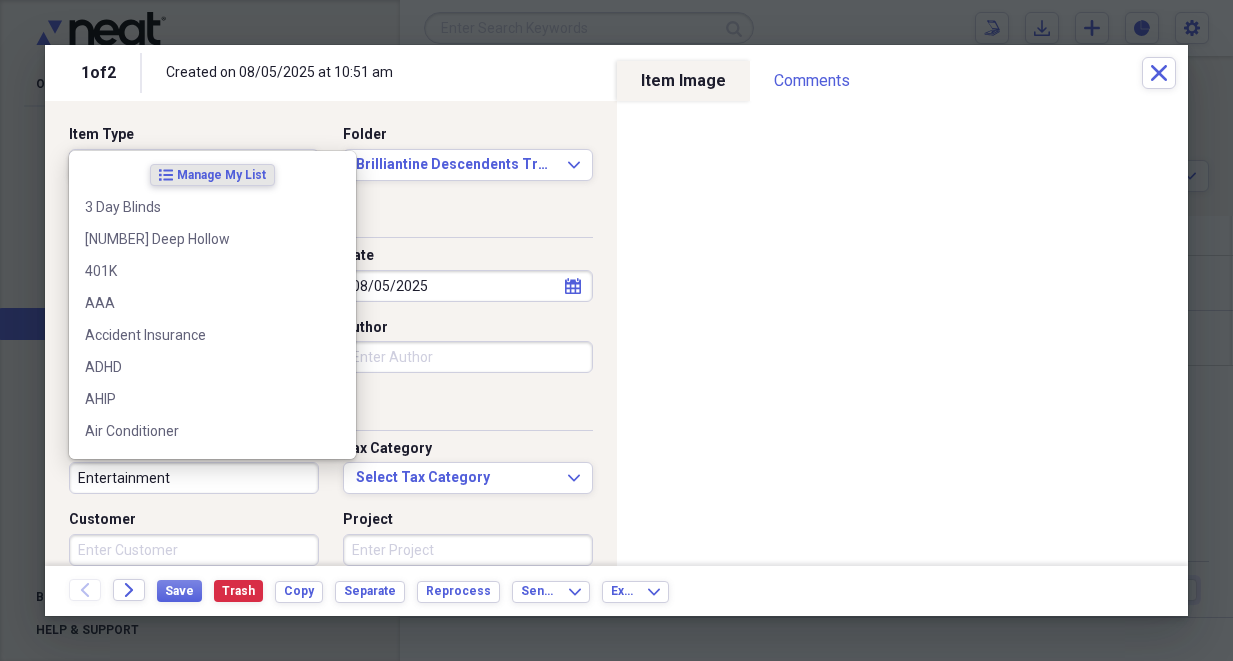 click on "Entertainment" at bounding box center [194, 478] 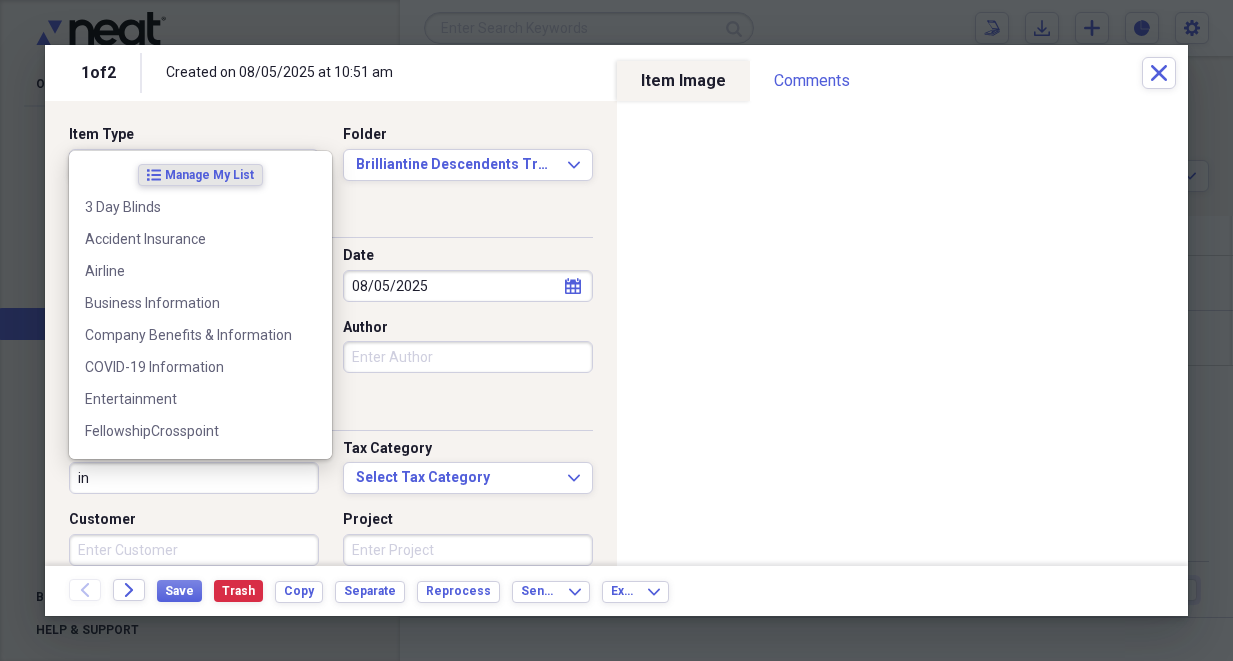 type on "i" 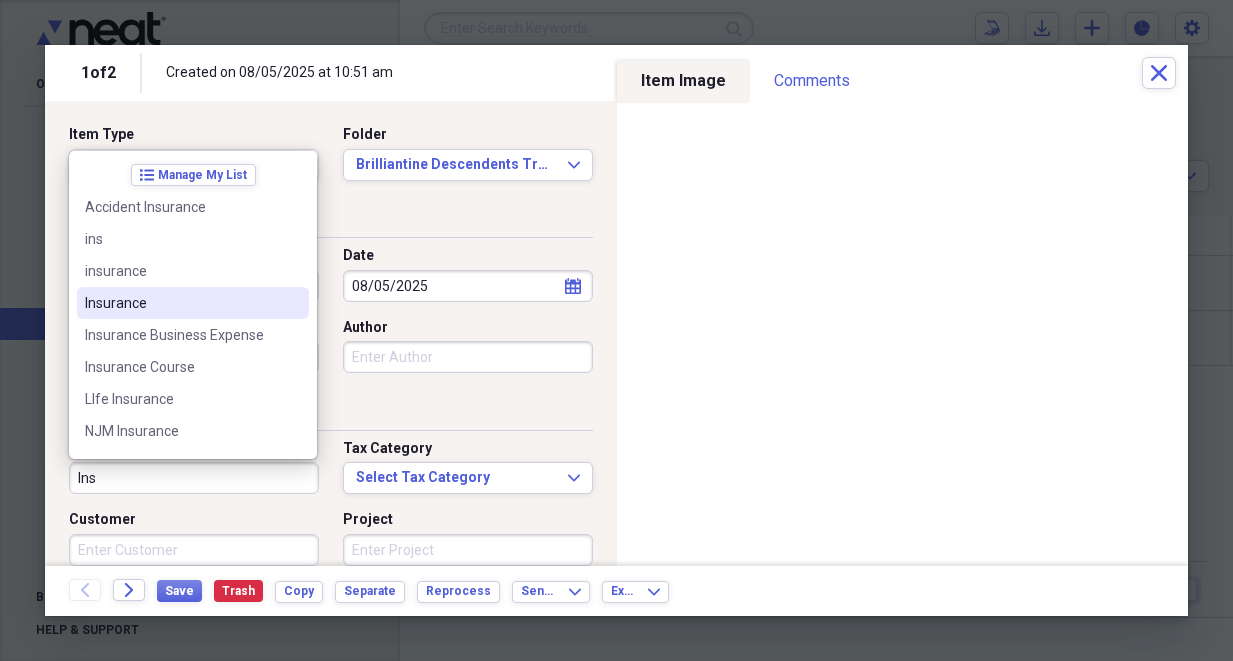 click on "Insurance" at bounding box center (181, 303) 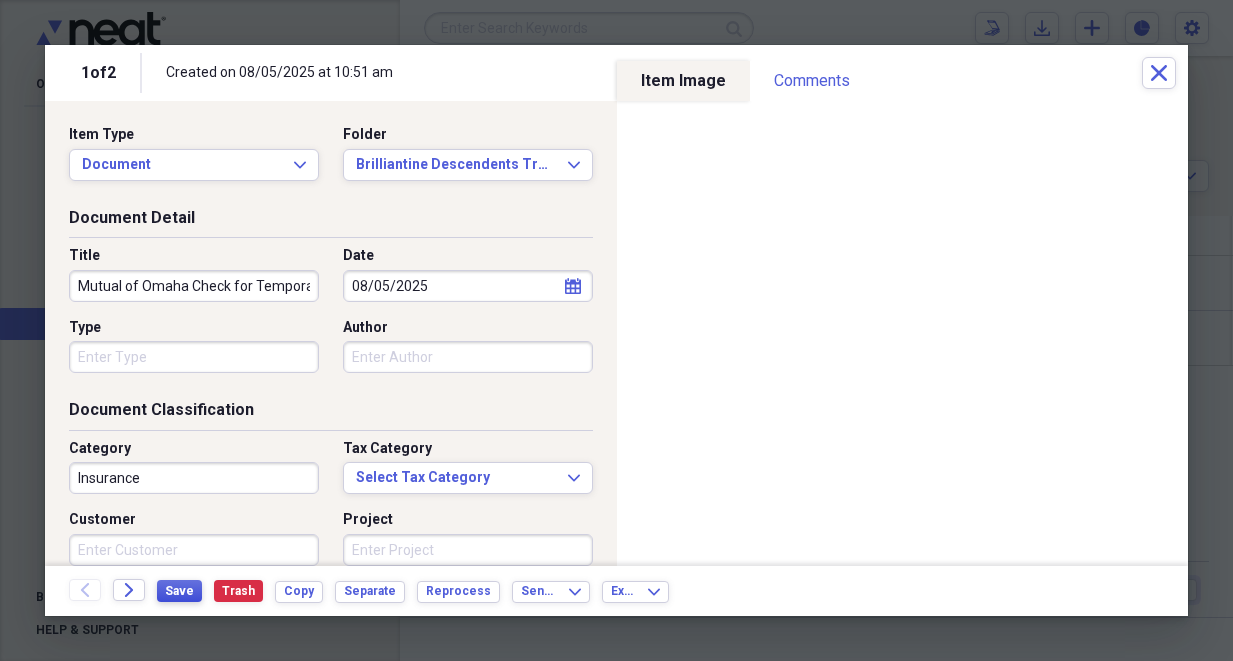 click on "Save" at bounding box center (179, 591) 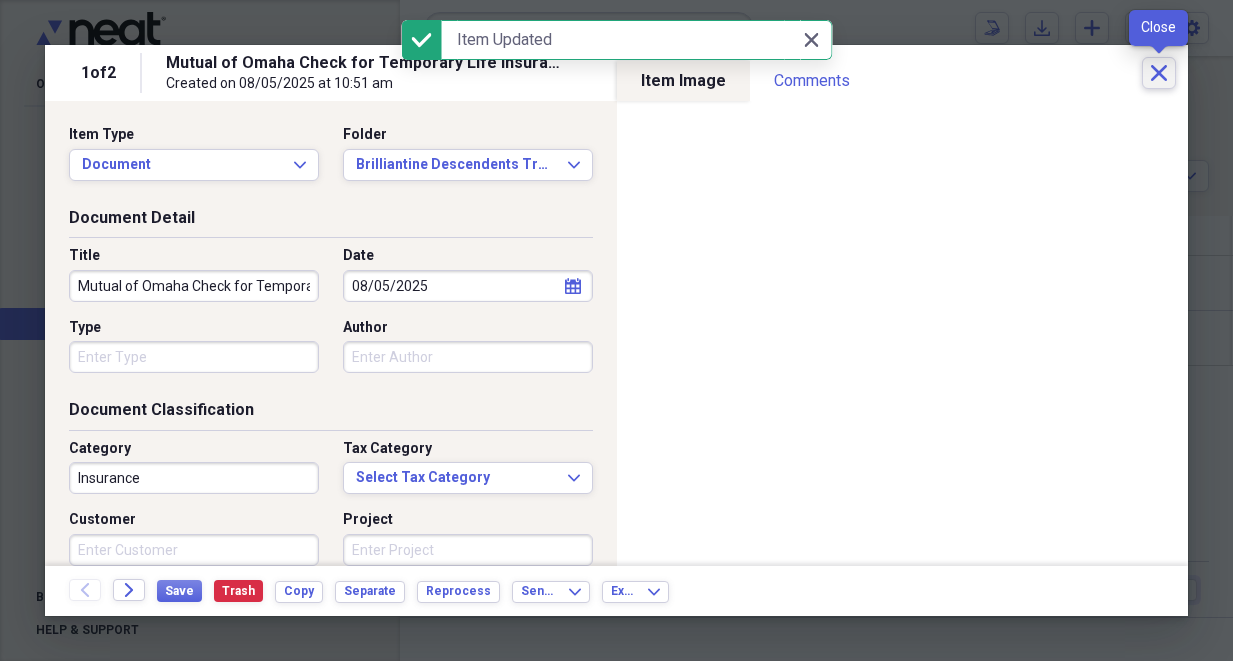 click on "Close" 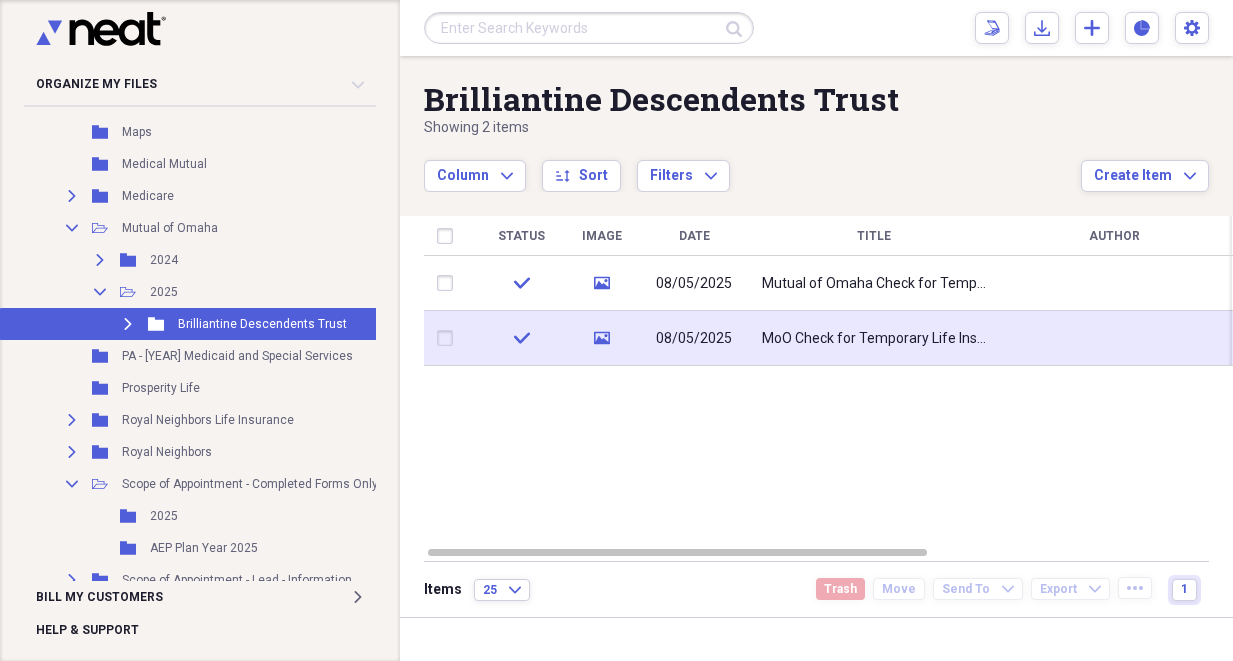 click on "MoO Check for Temporary Life Insurance Agreement" at bounding box center (874, 339) 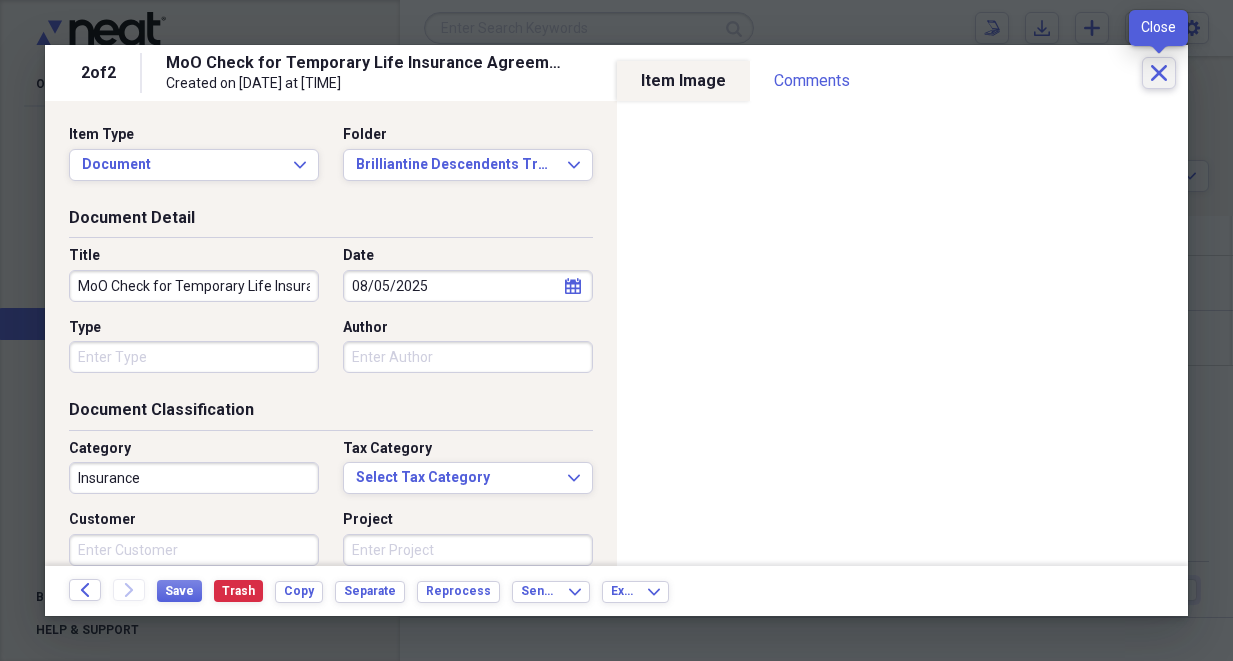 click on "Close" 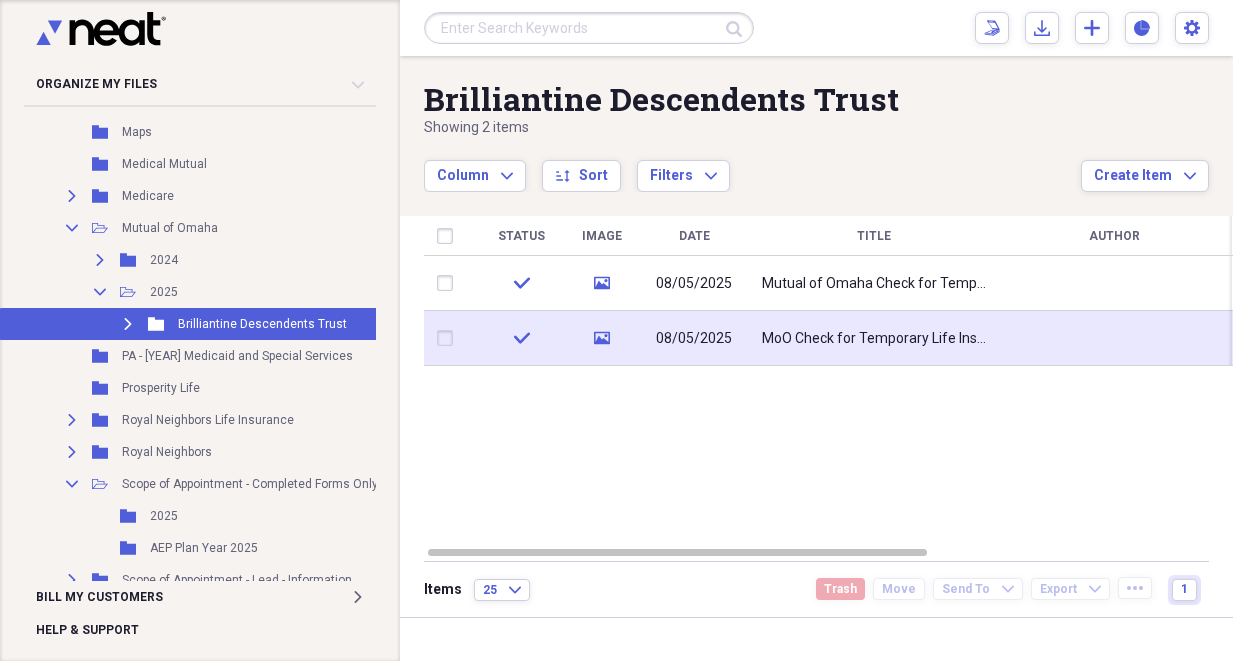 click at bounding box center [449, 338] 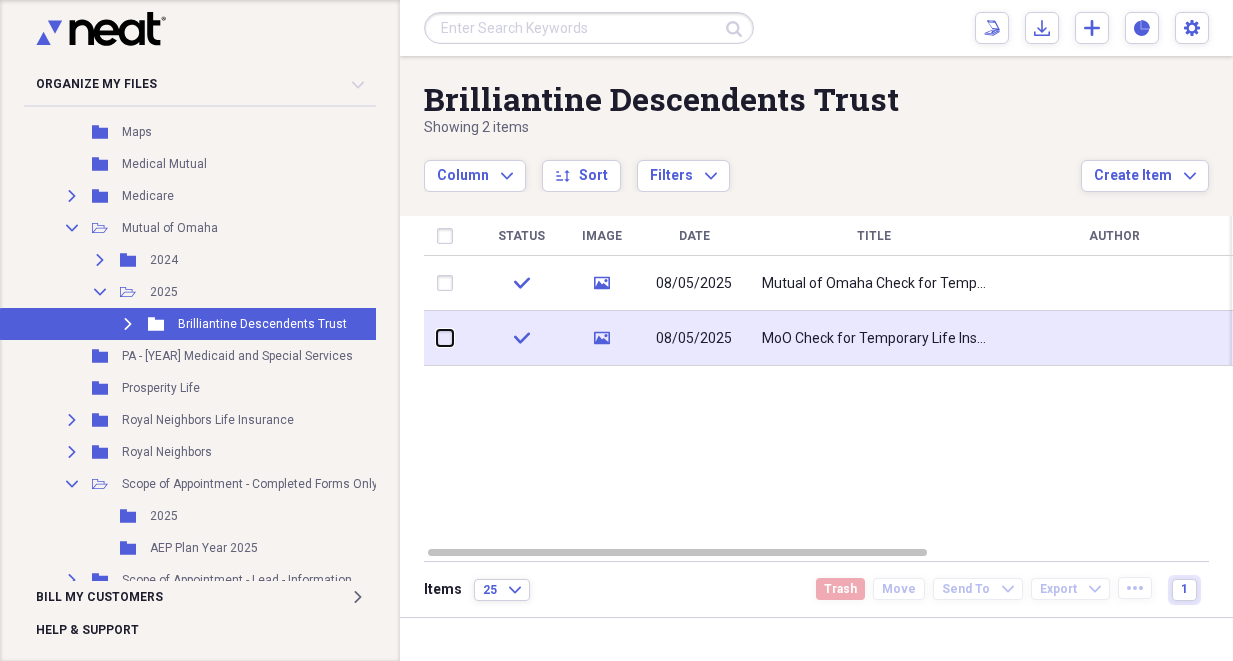click at bounding box center [437, 338] 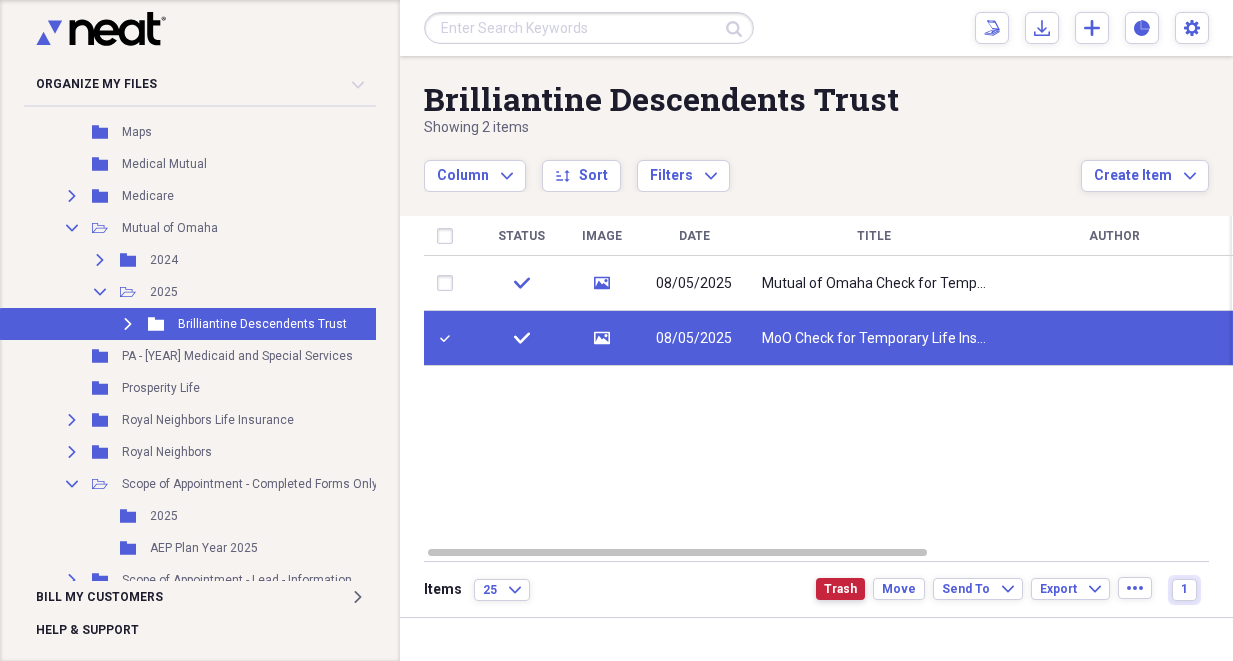 click on "Trash" at bounding box center (840, 589) 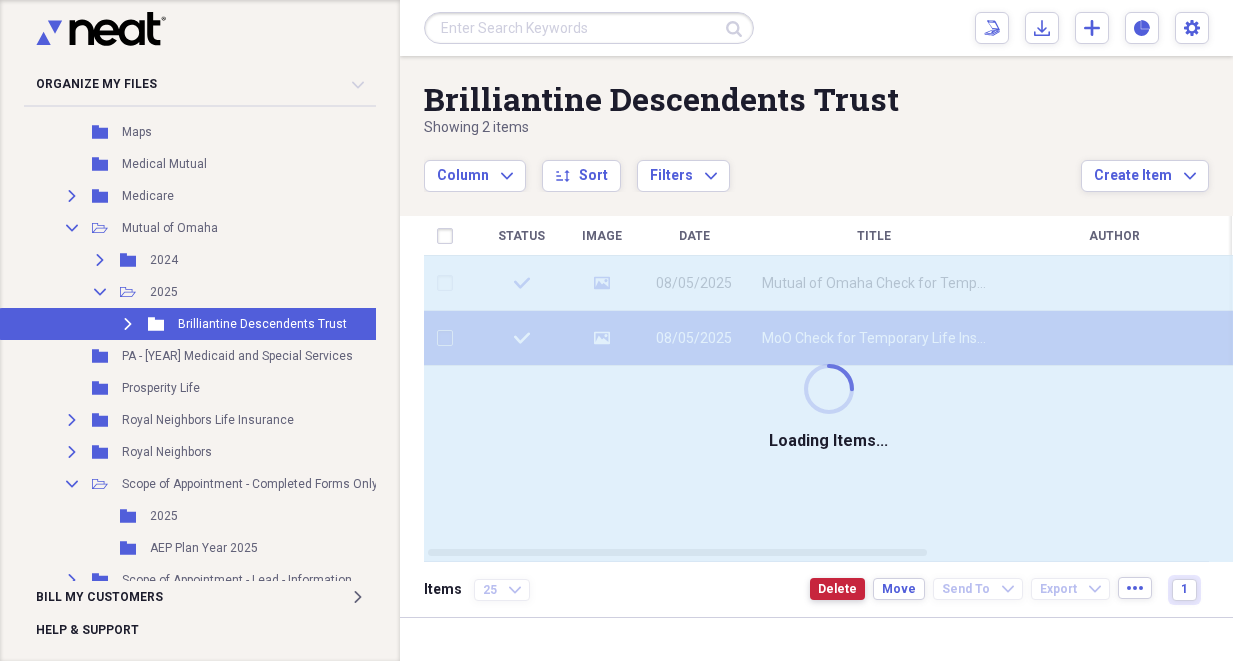 checkbox on "false" 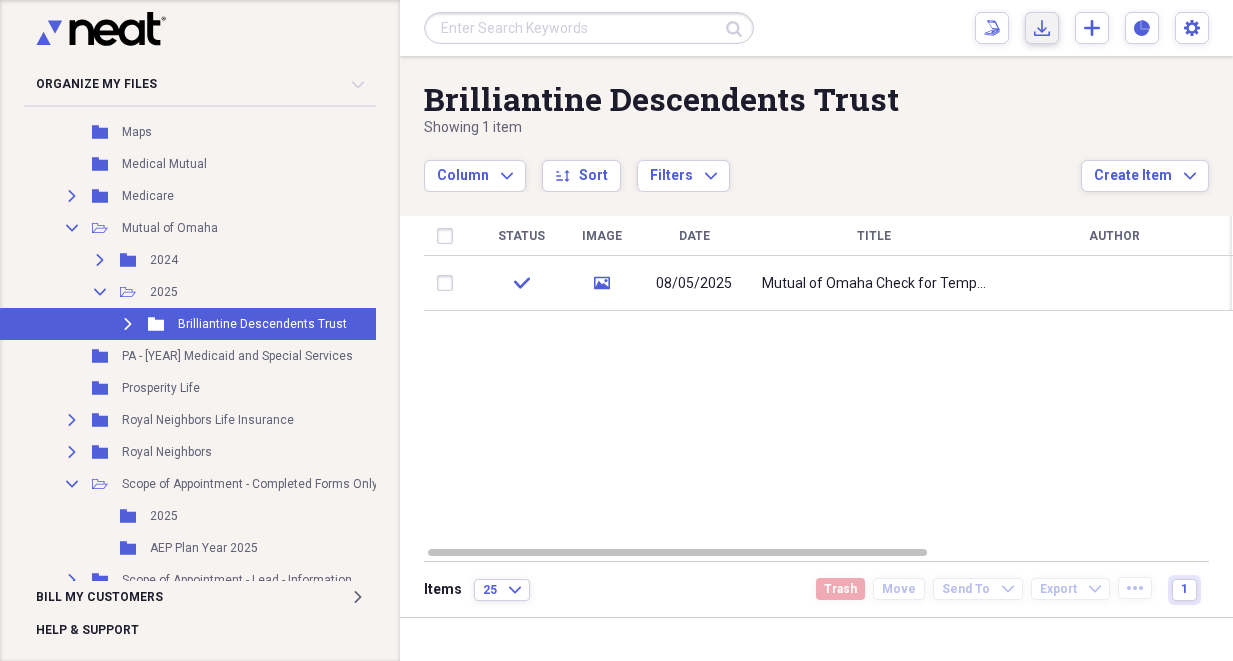 click on "Import" 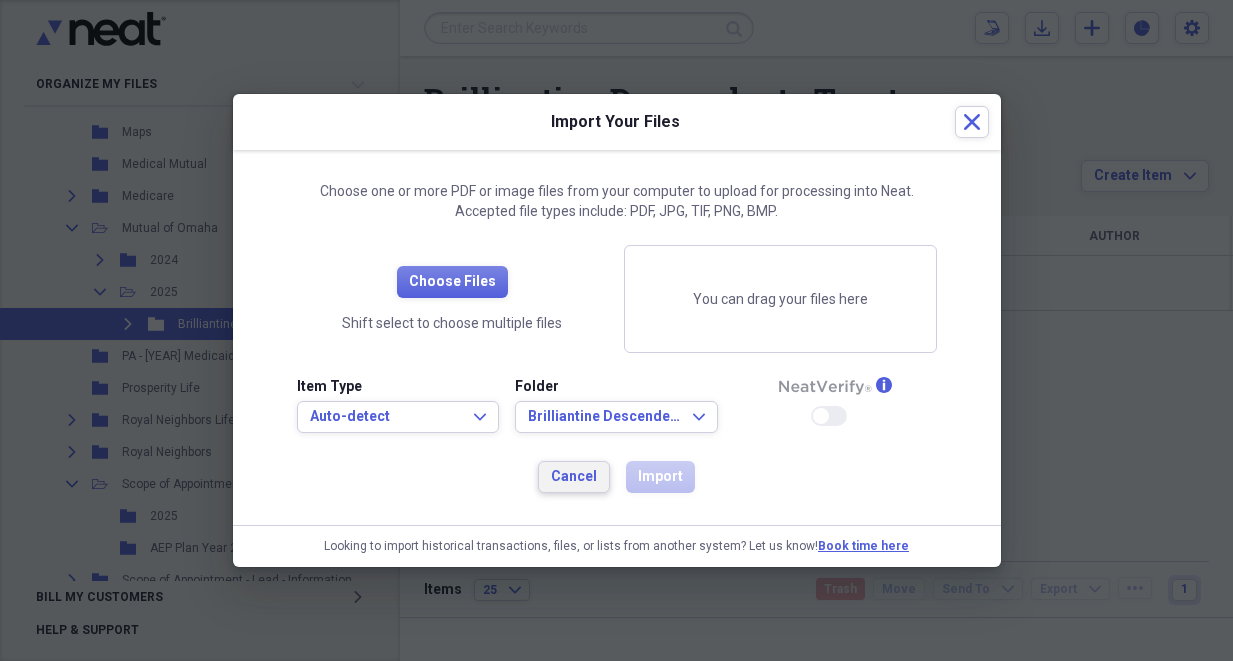 click on "Cancel" at bounding box center (574, 477) 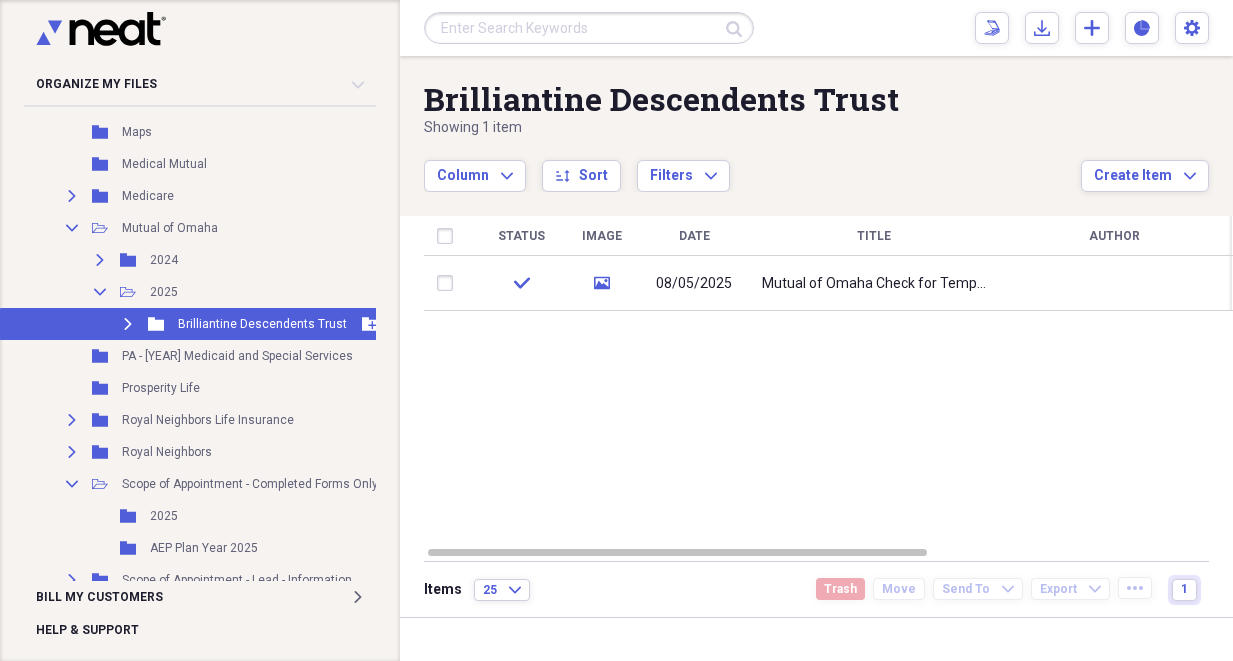 click 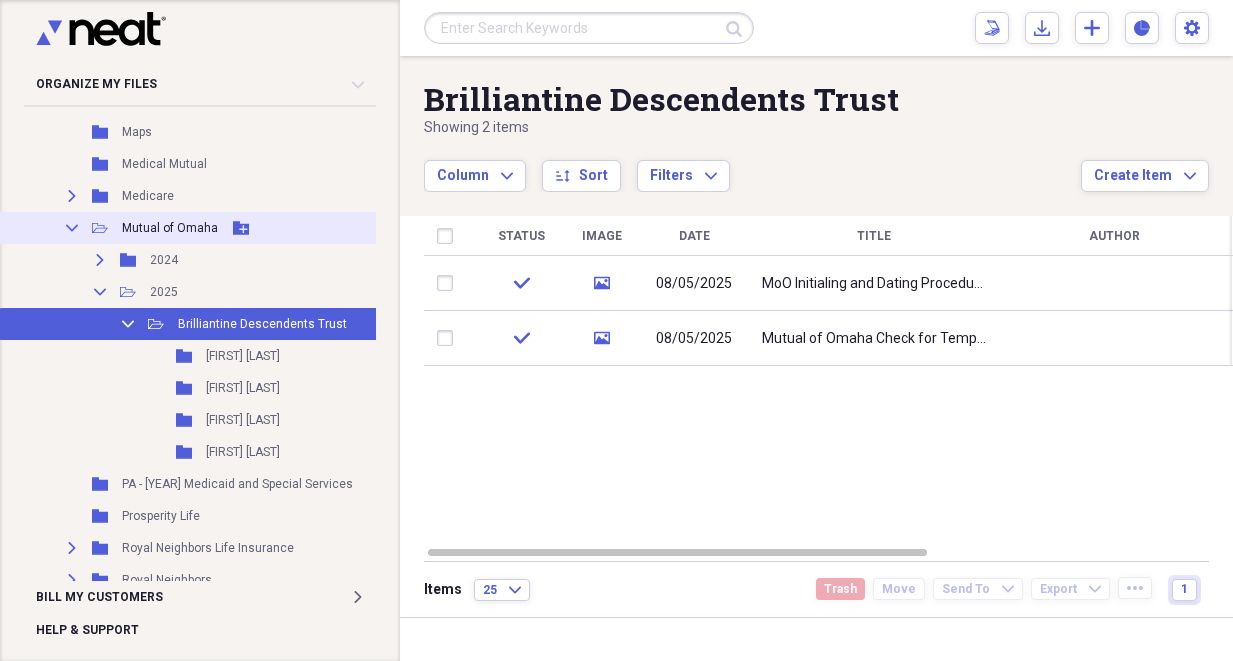 click 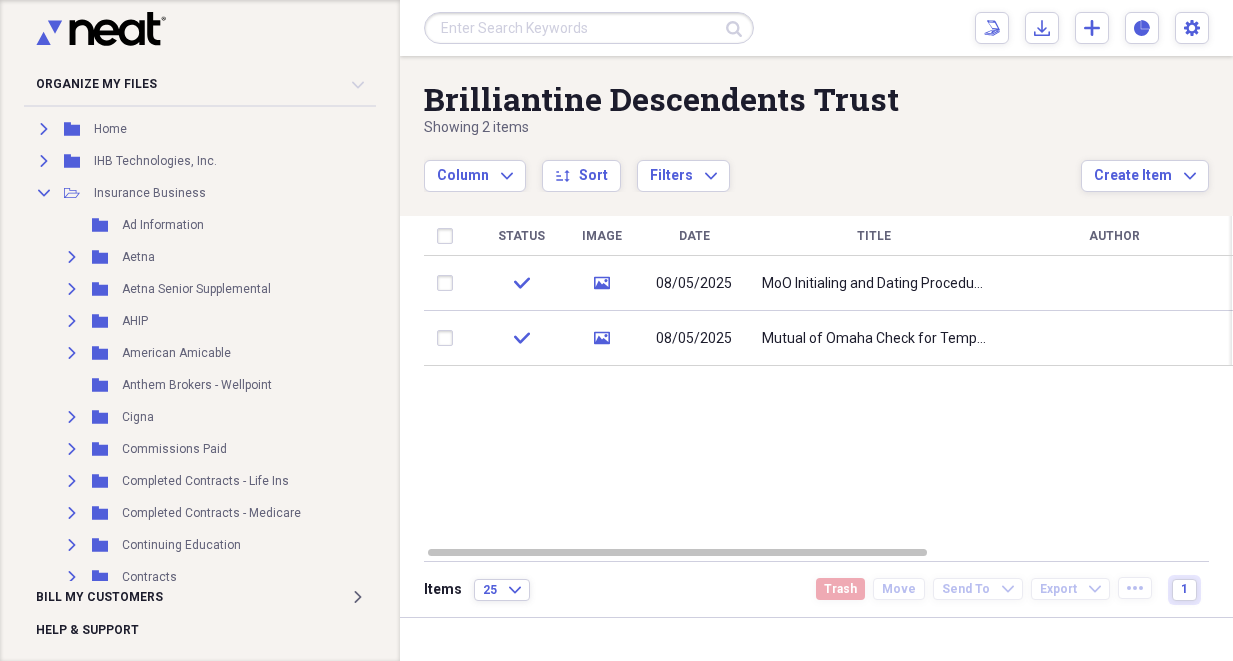 scroll, scrollTop: 0, scrollLeft: 0, axis: both 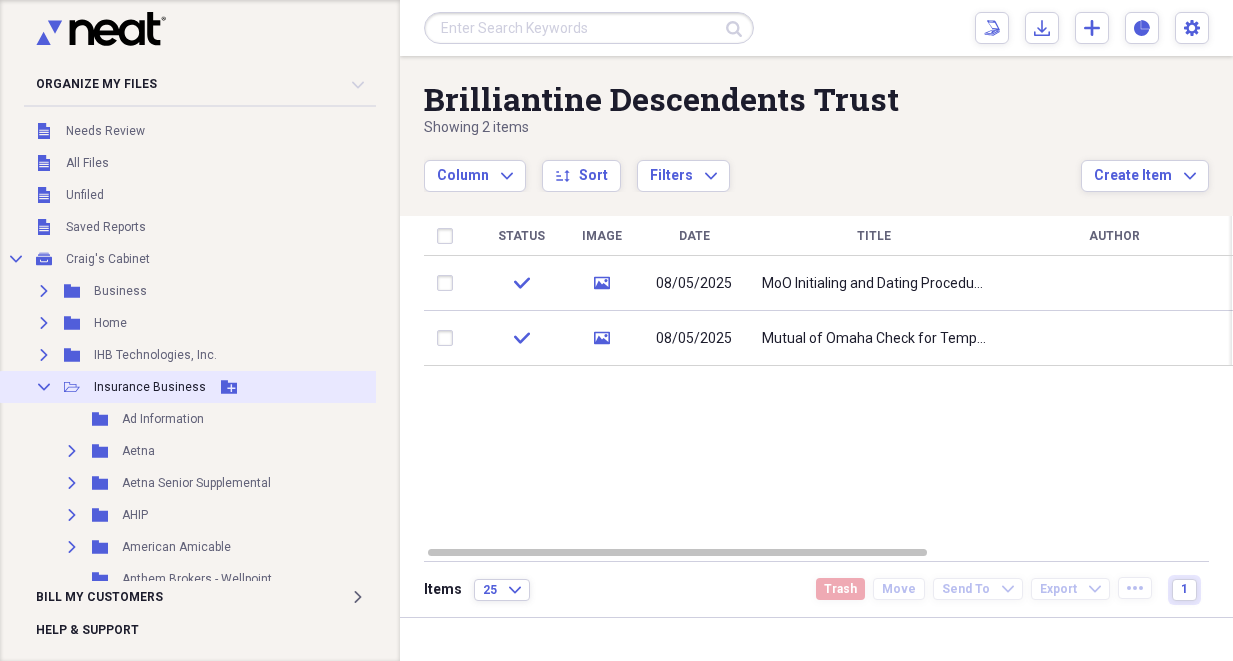 click on "Collapse" at bounding box center (44, 387) 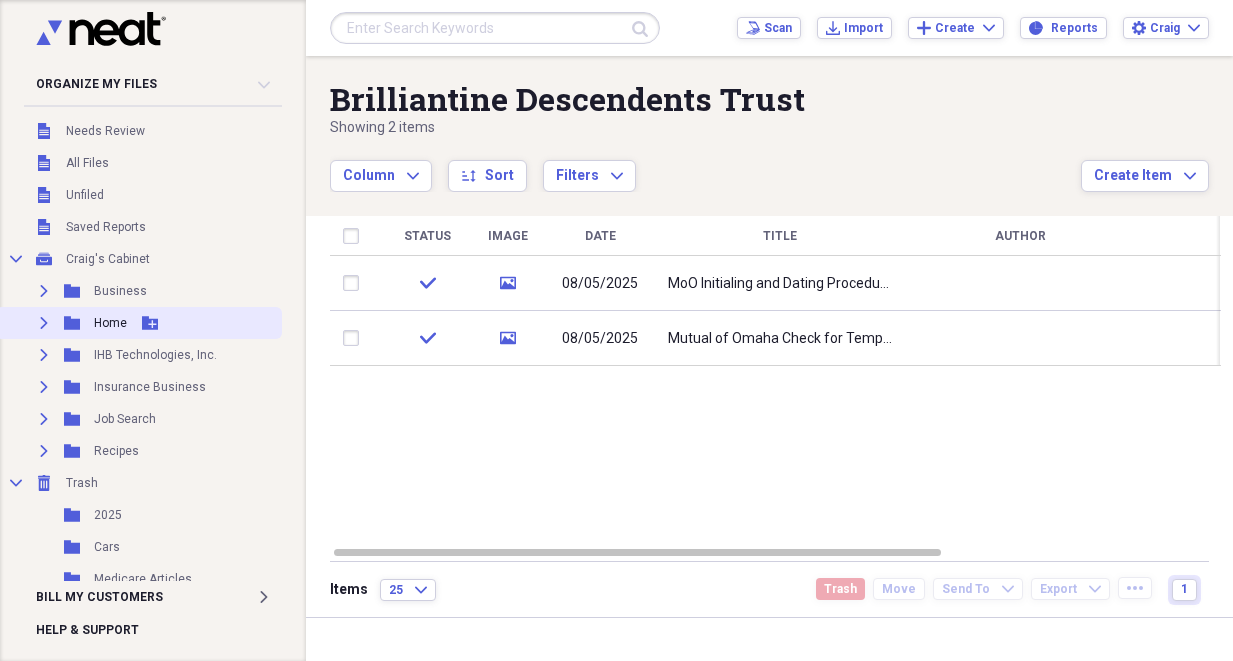 click on "Expand" 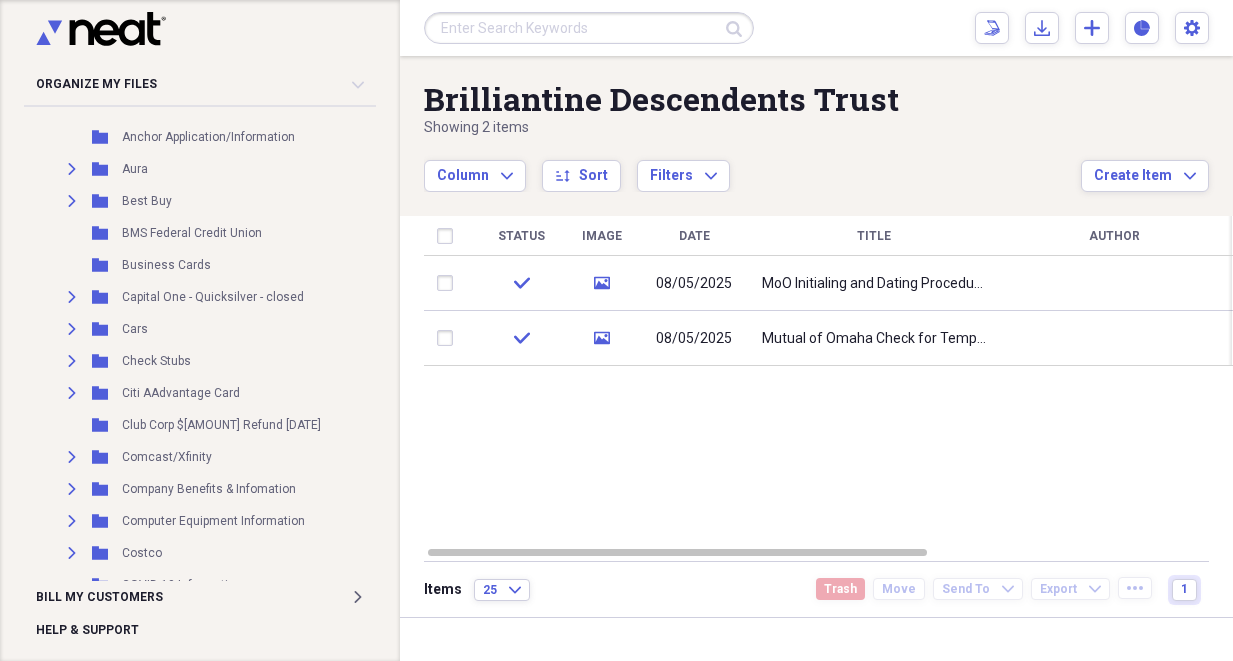 scroll, scrollTop: 412, scrollLeft: 0, axis: vertical 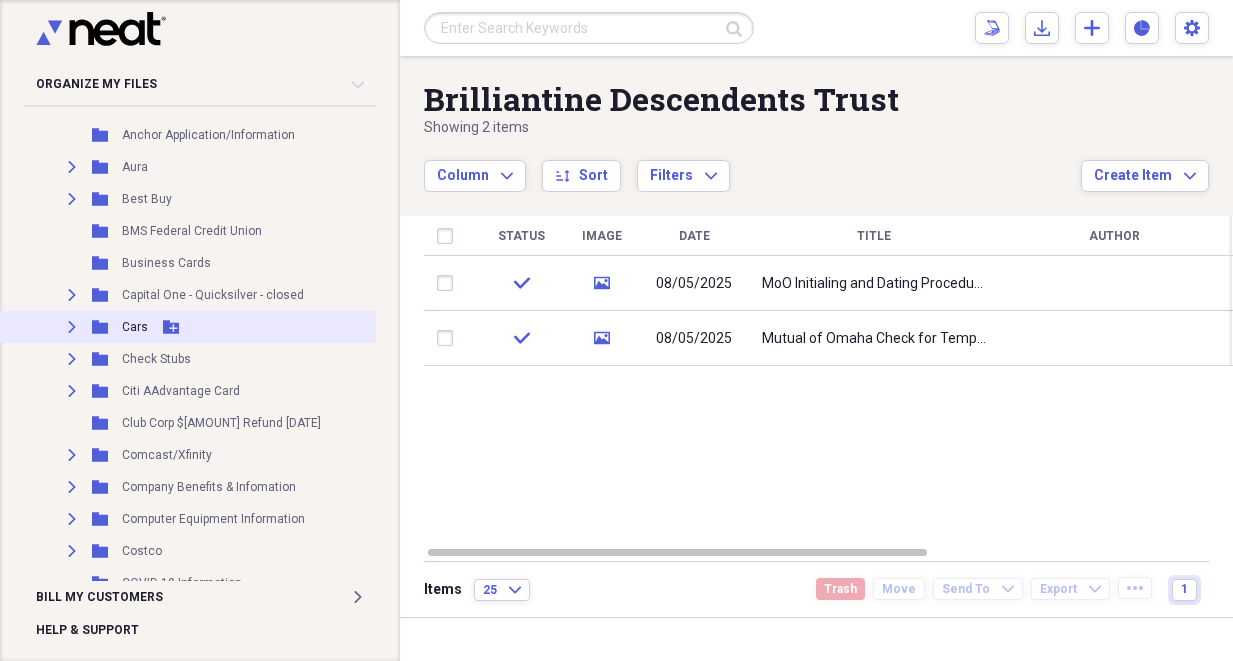 click on "Expand" 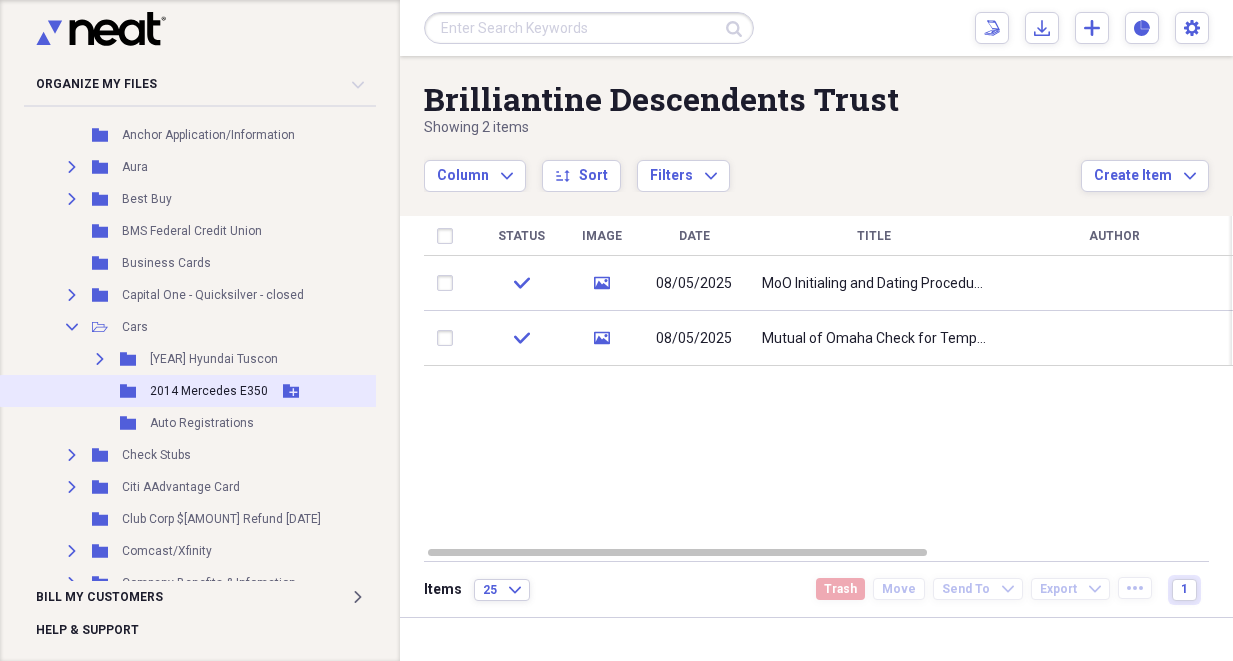 click on "2014 Mercedes E350" at bounding box center [209, 391] 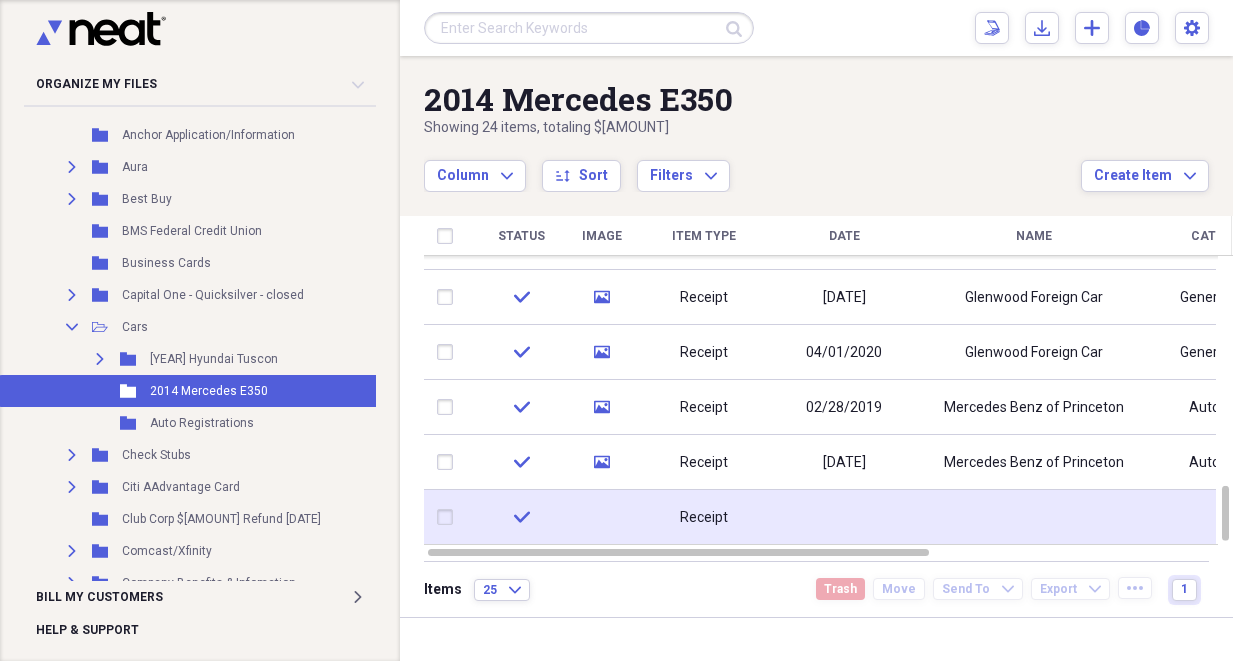 click on "Receipt" at bounding box center [704, 517] 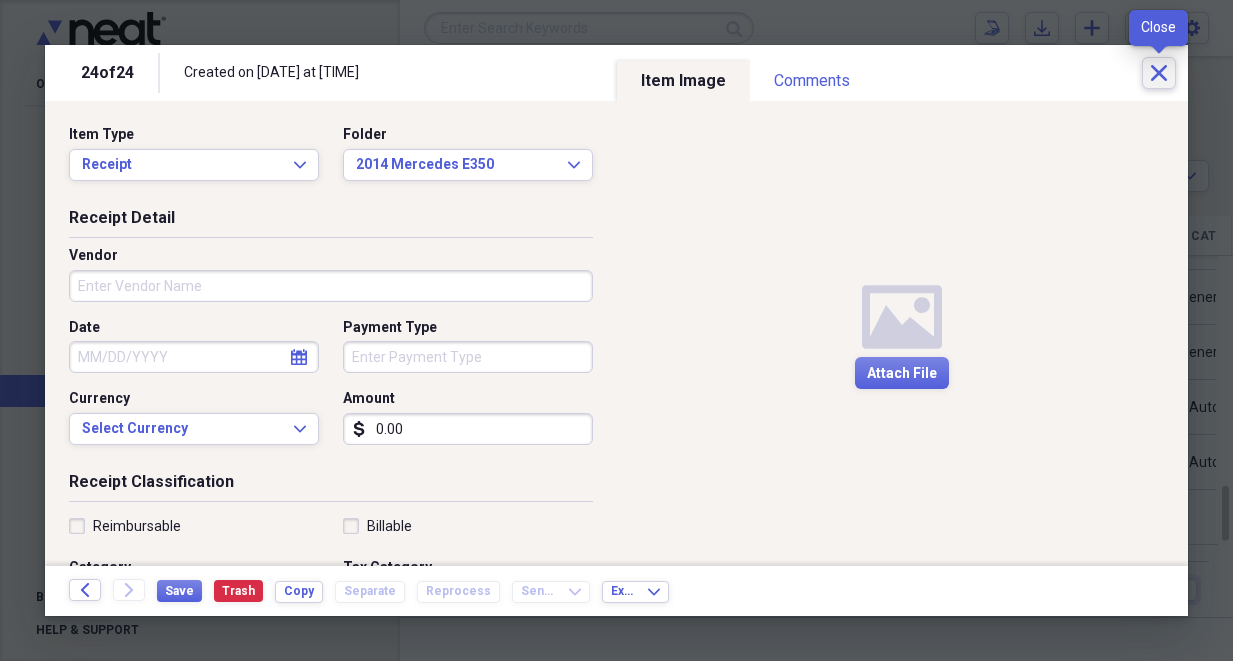 click on "Close" at bounding box center (1159, 73) 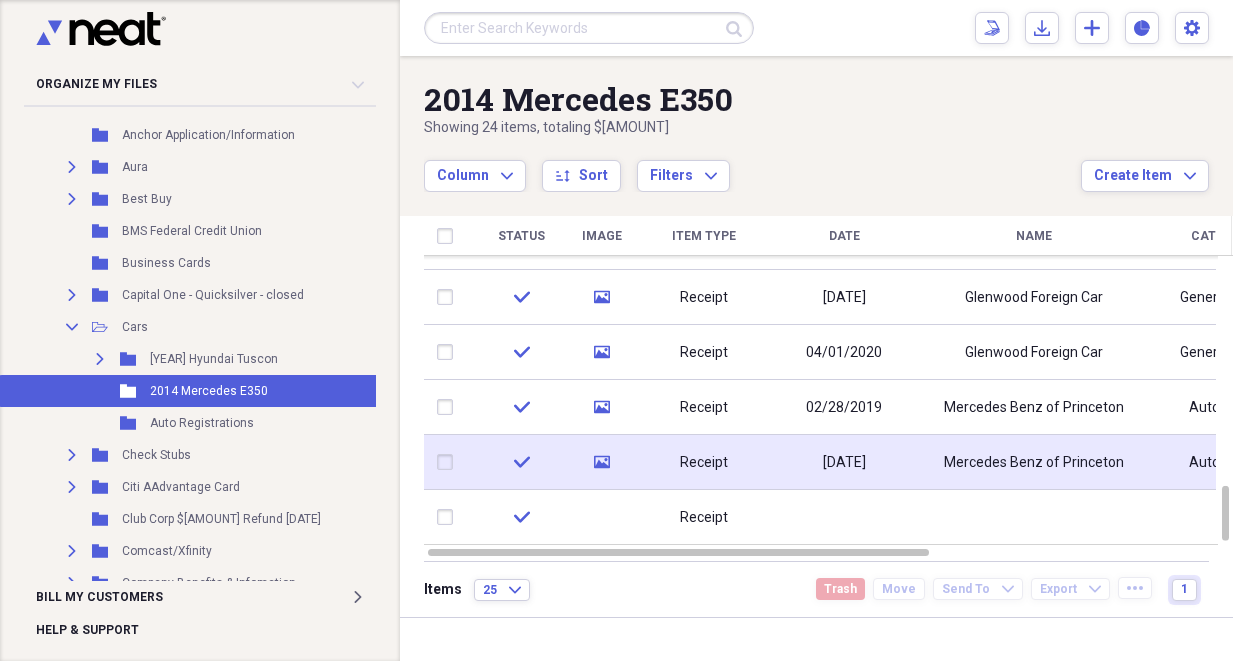 click on "Receipt" at bounding box center [704, 462] 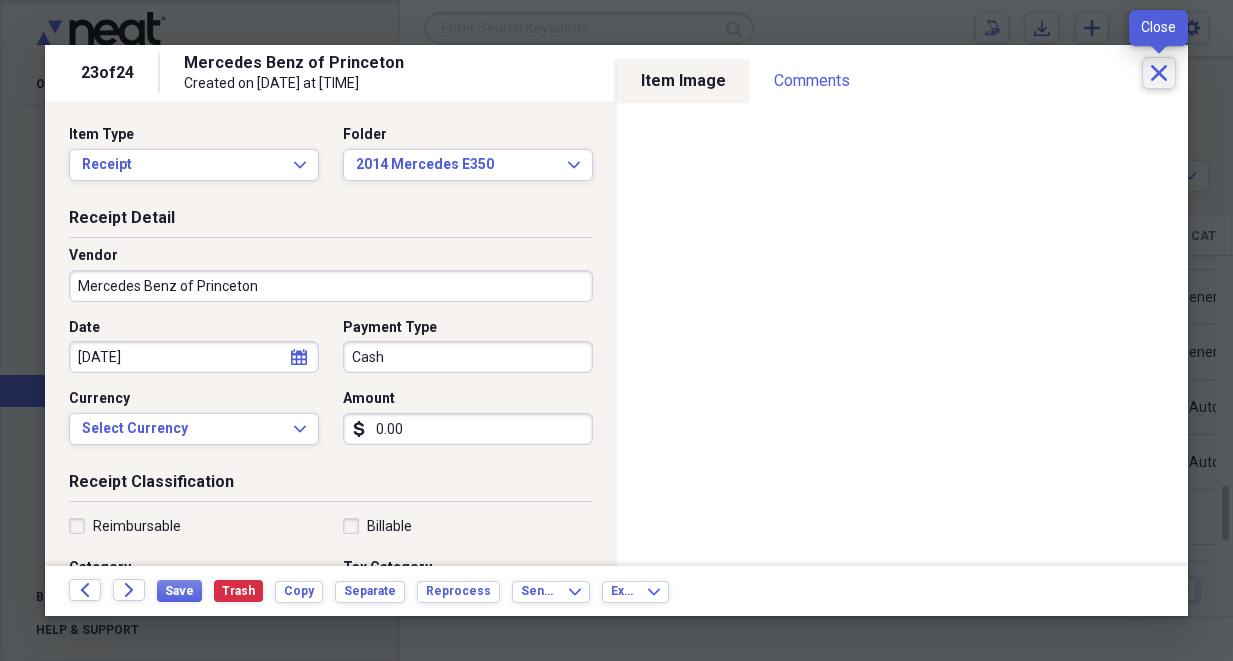 click on "Close" 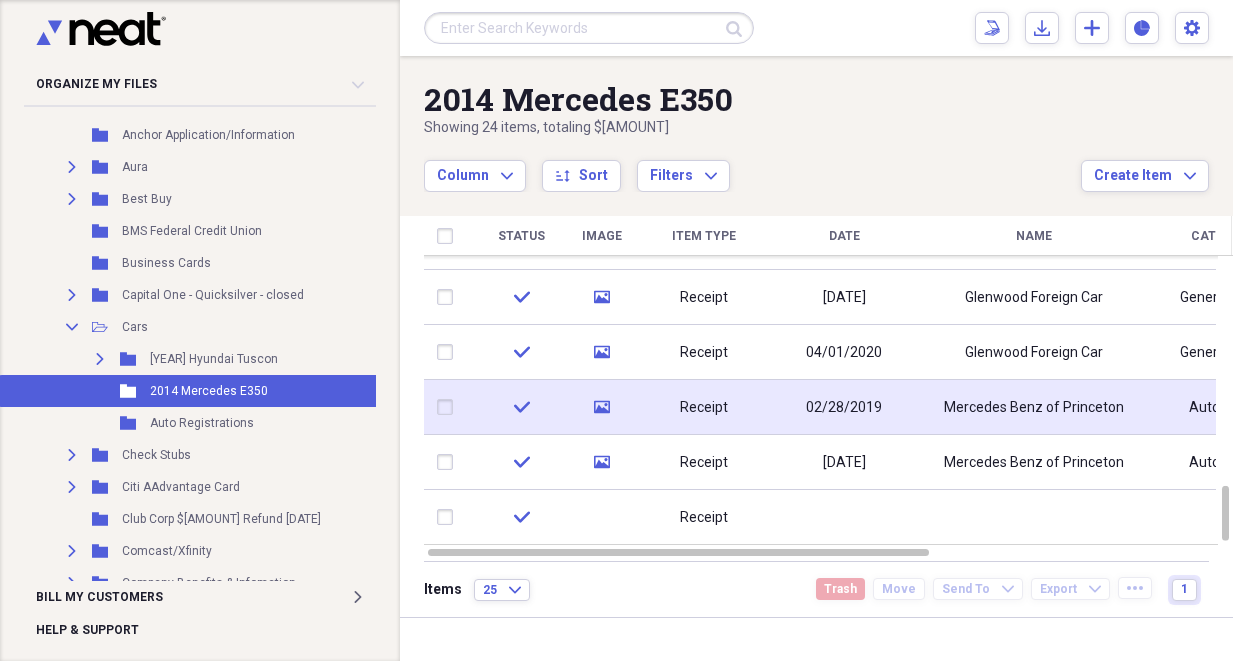 click on "Receipt" at bounding box center [704, 407] 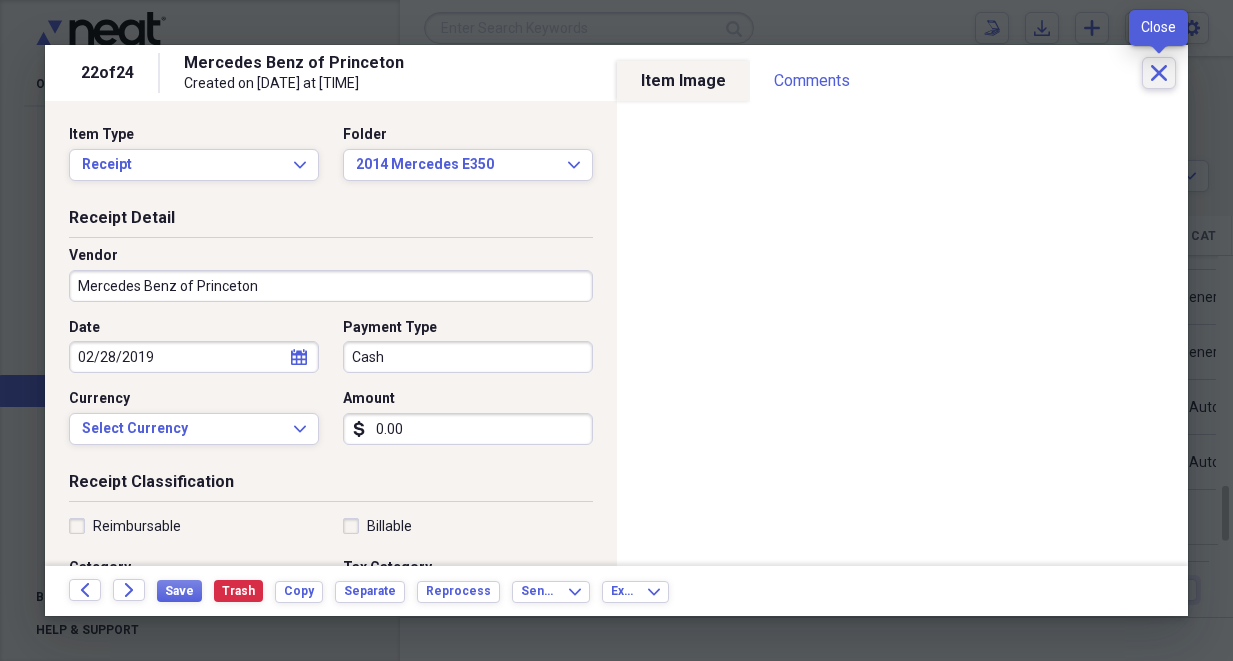 click on "Close" 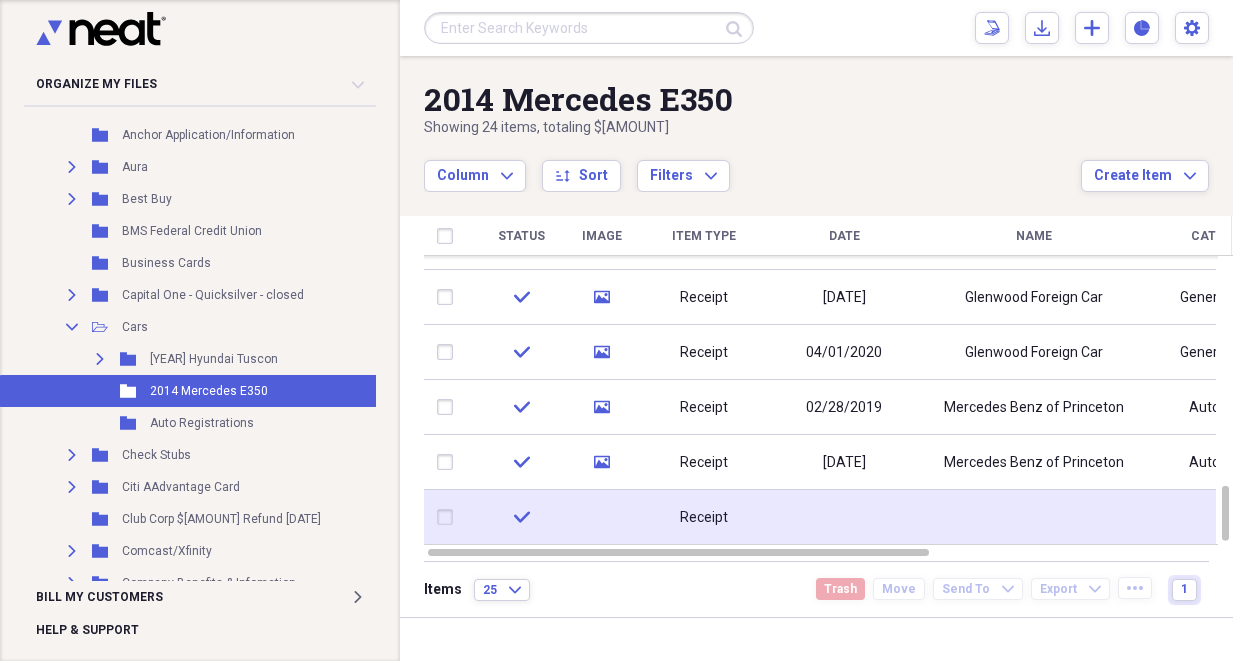 click at bounding box center (844, 517) 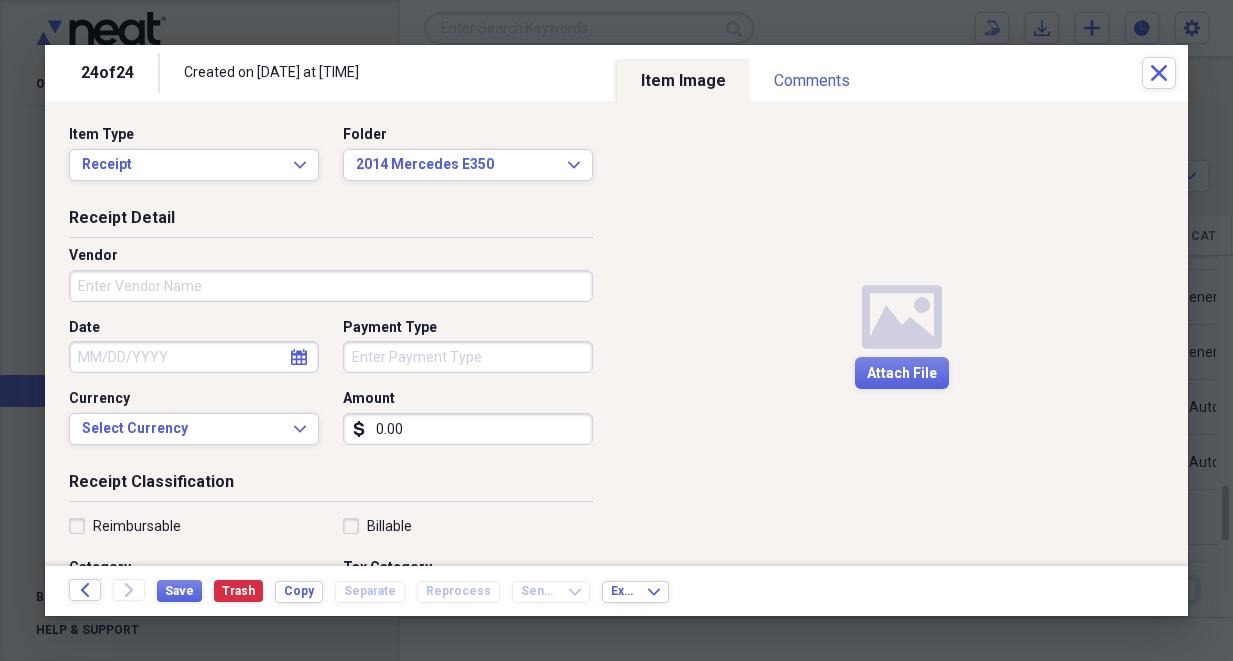 click 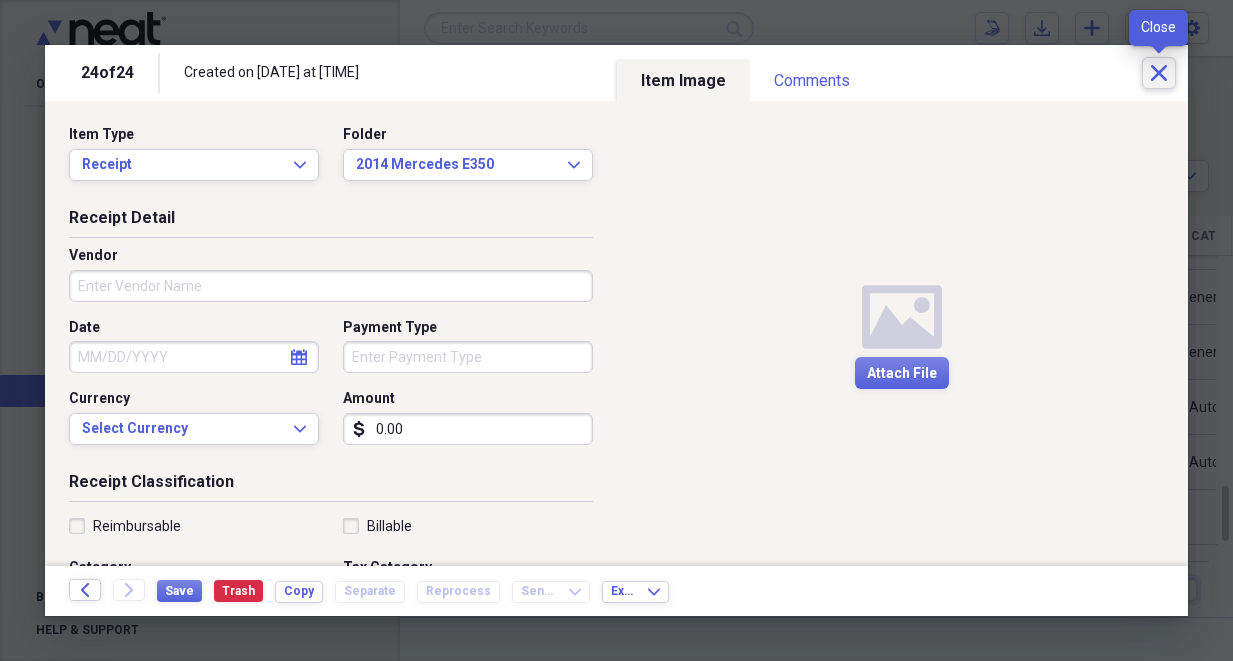 click on "Close" 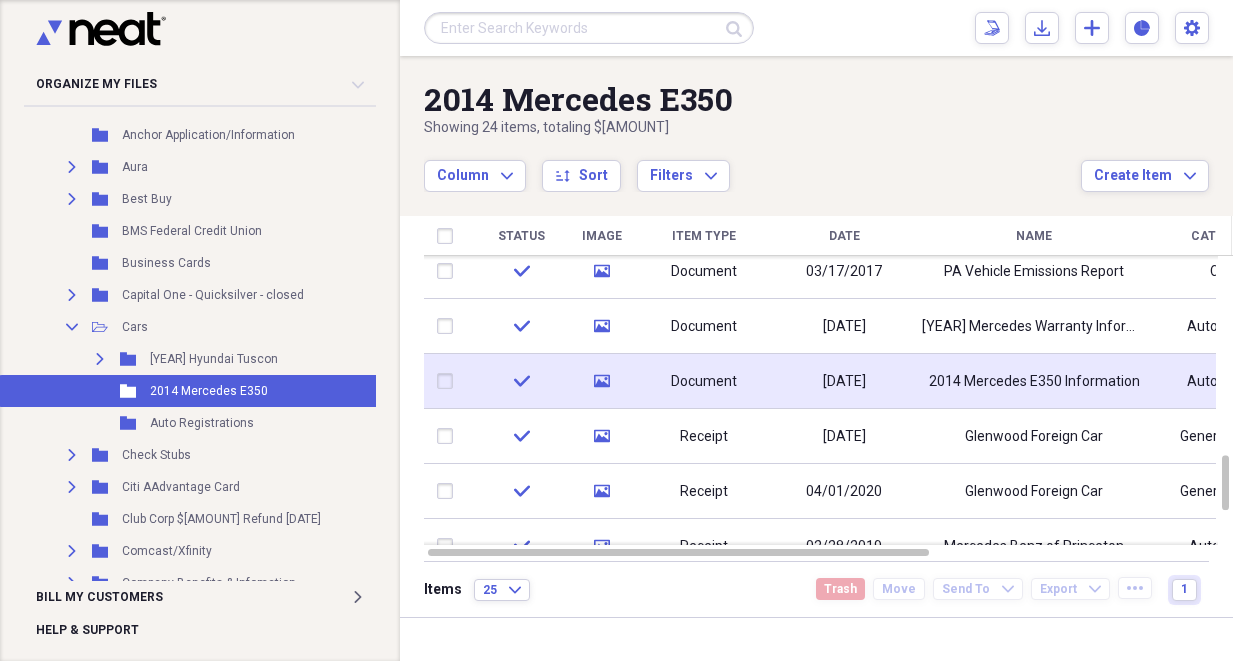 click on "Document" at bounding box center [704, 382] 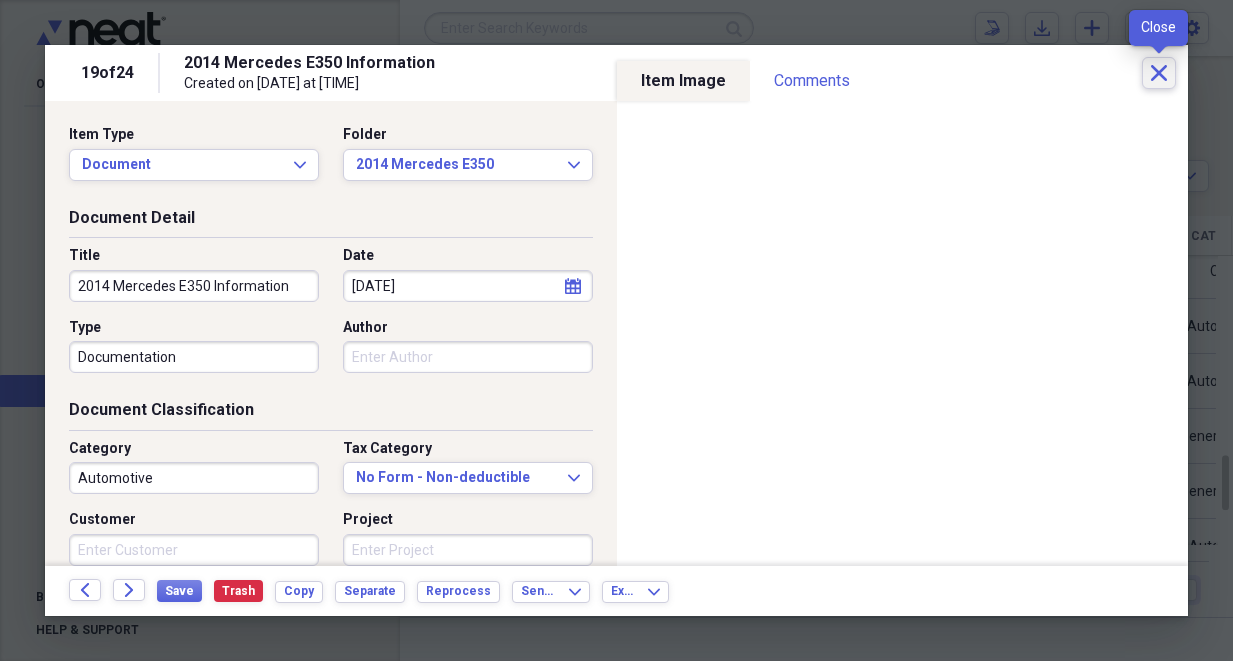click 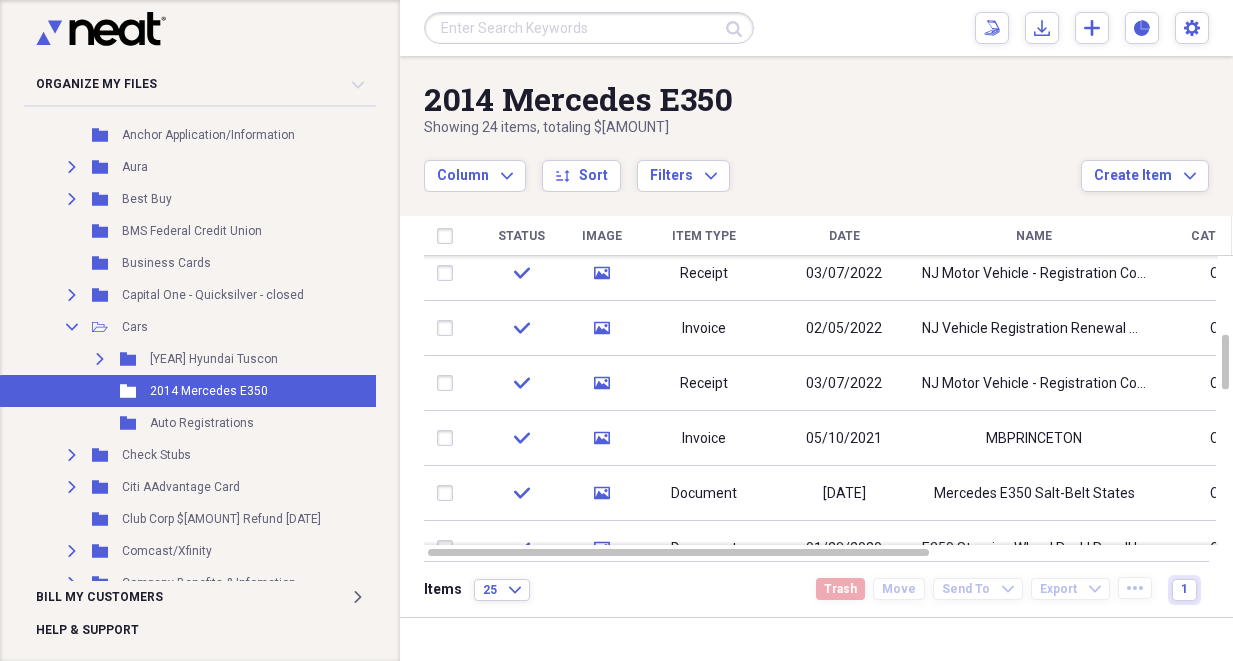 click on "05/10/2021" at bounding box center [844, 438] 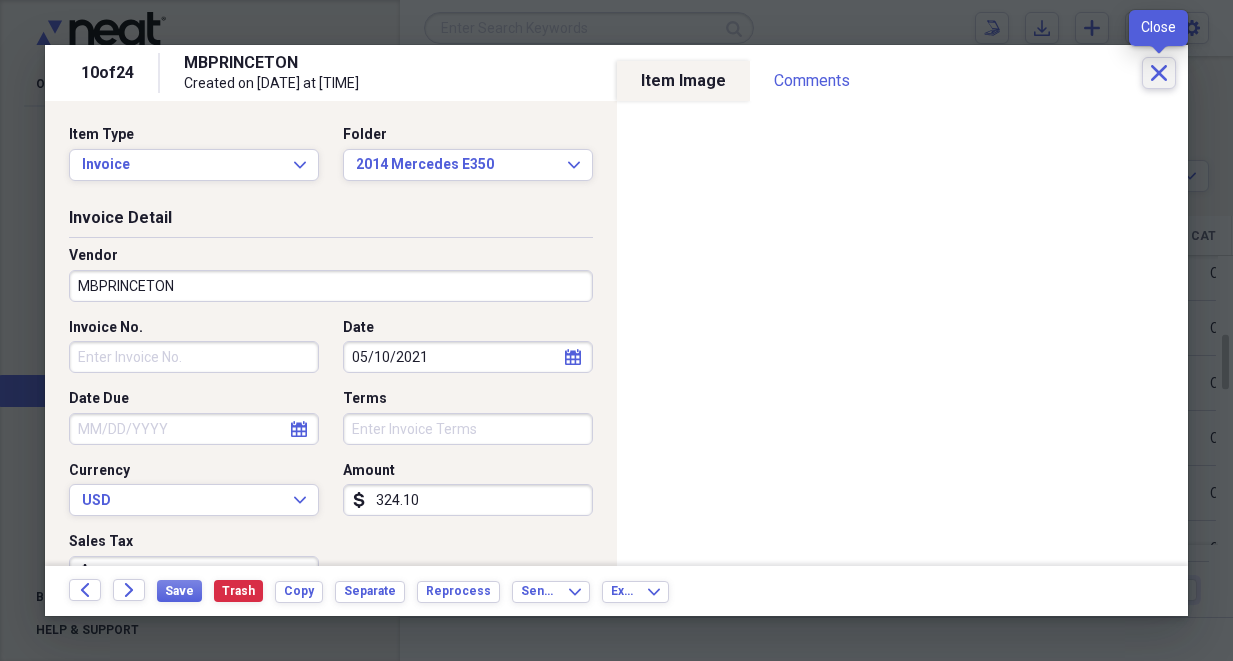 click 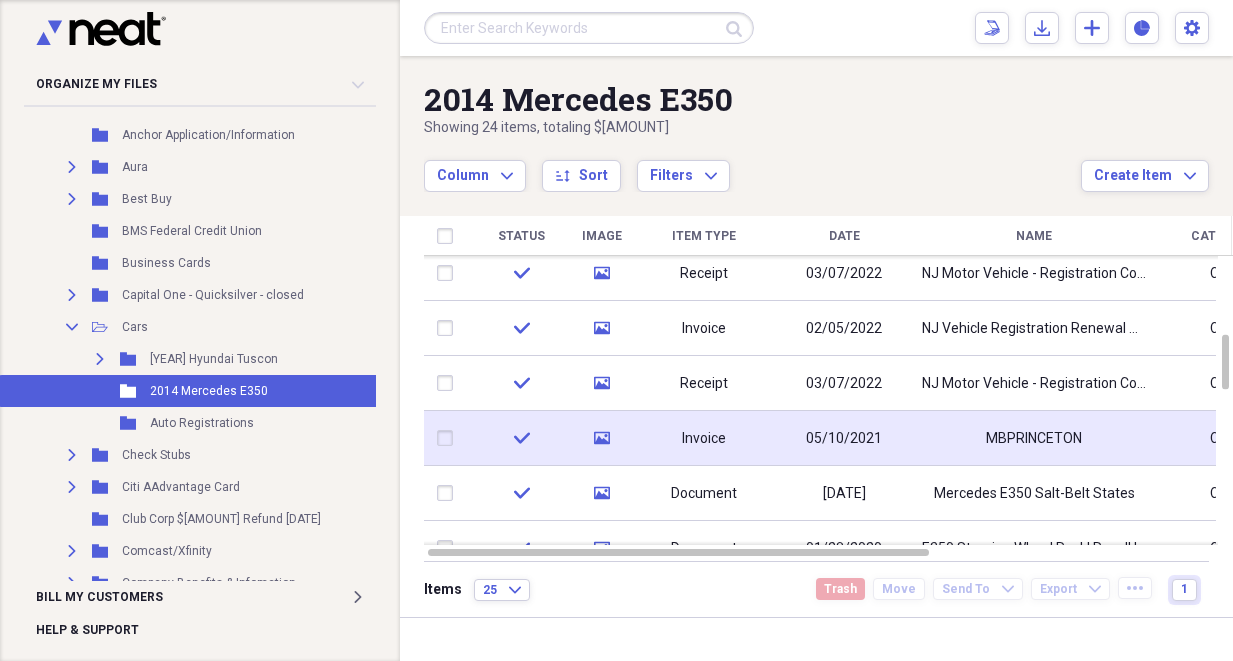click on "MBPRINCETON" at bounding box center [1034, 438] 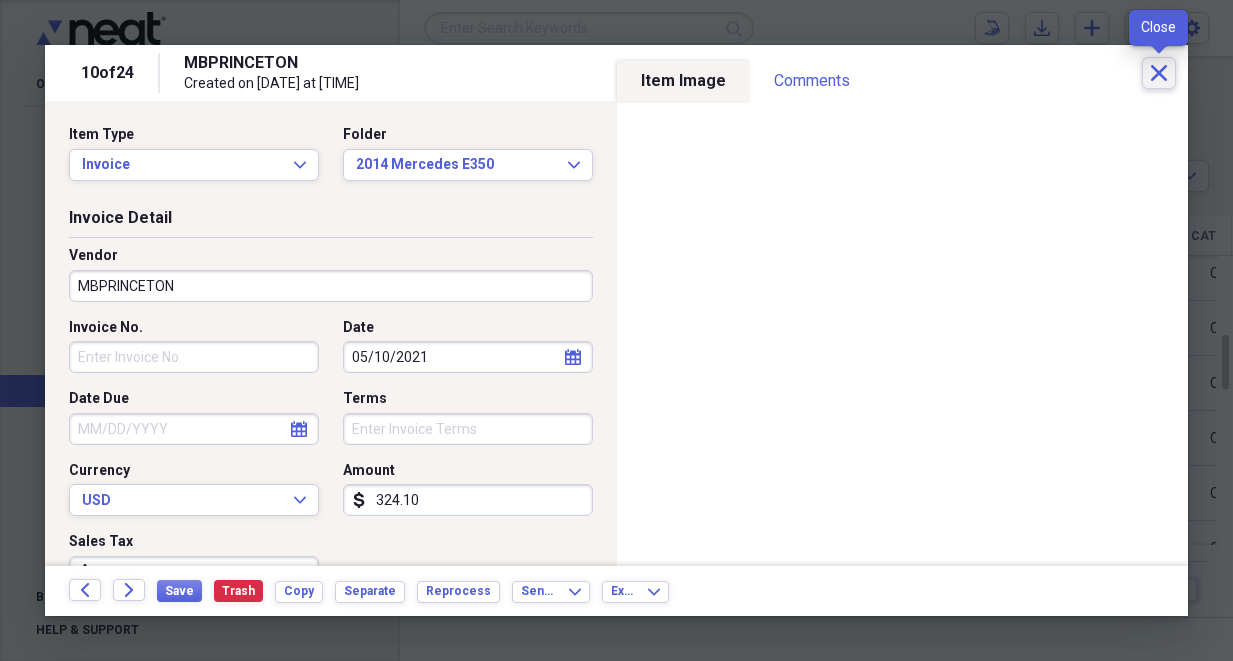 click on "Close" at bounding box center [1159, 73] 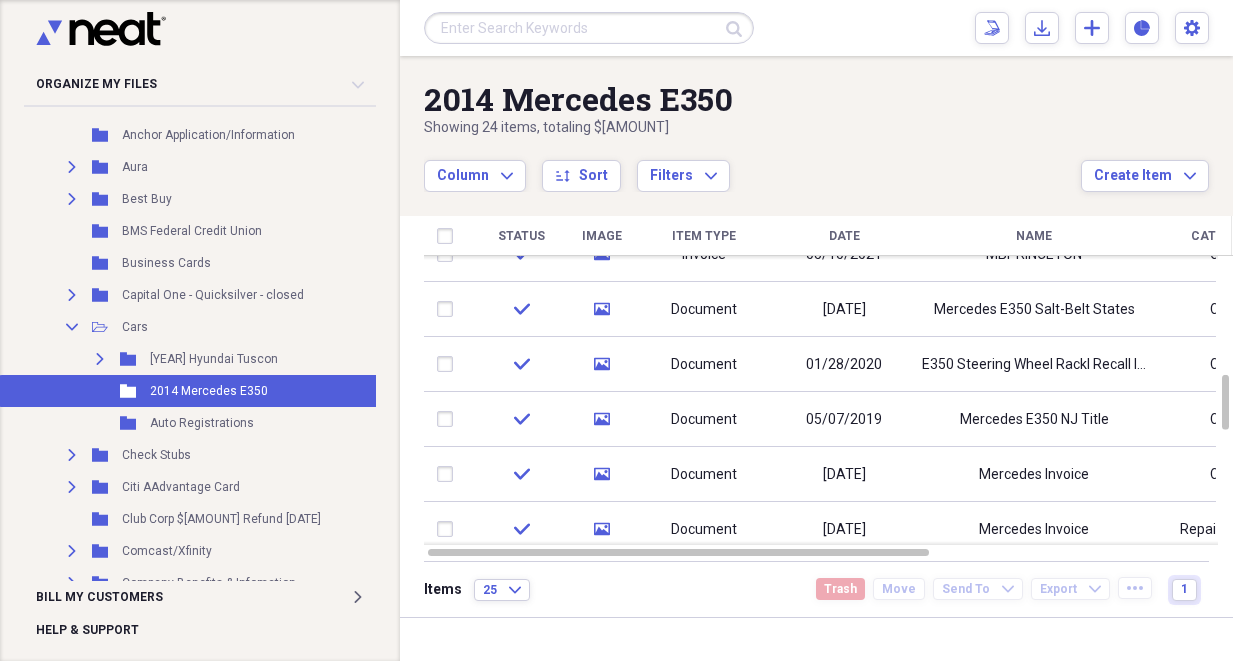 click on "05/07/2019" at bounding box center (844, 419) 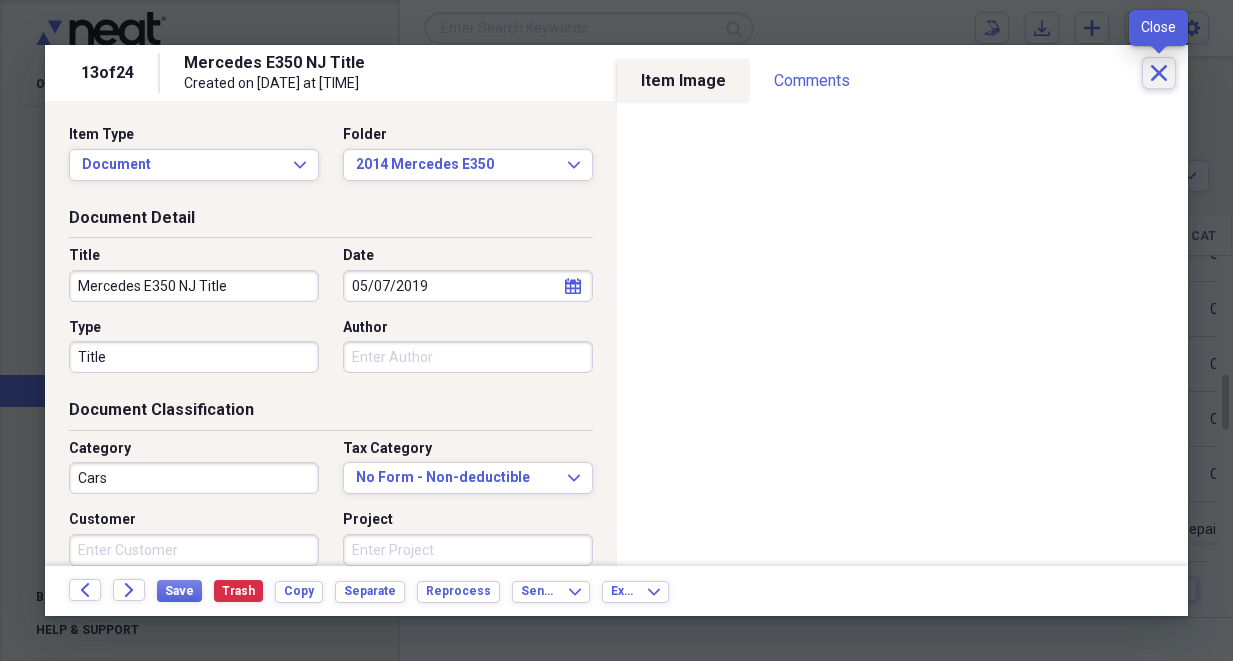 click on "Close" 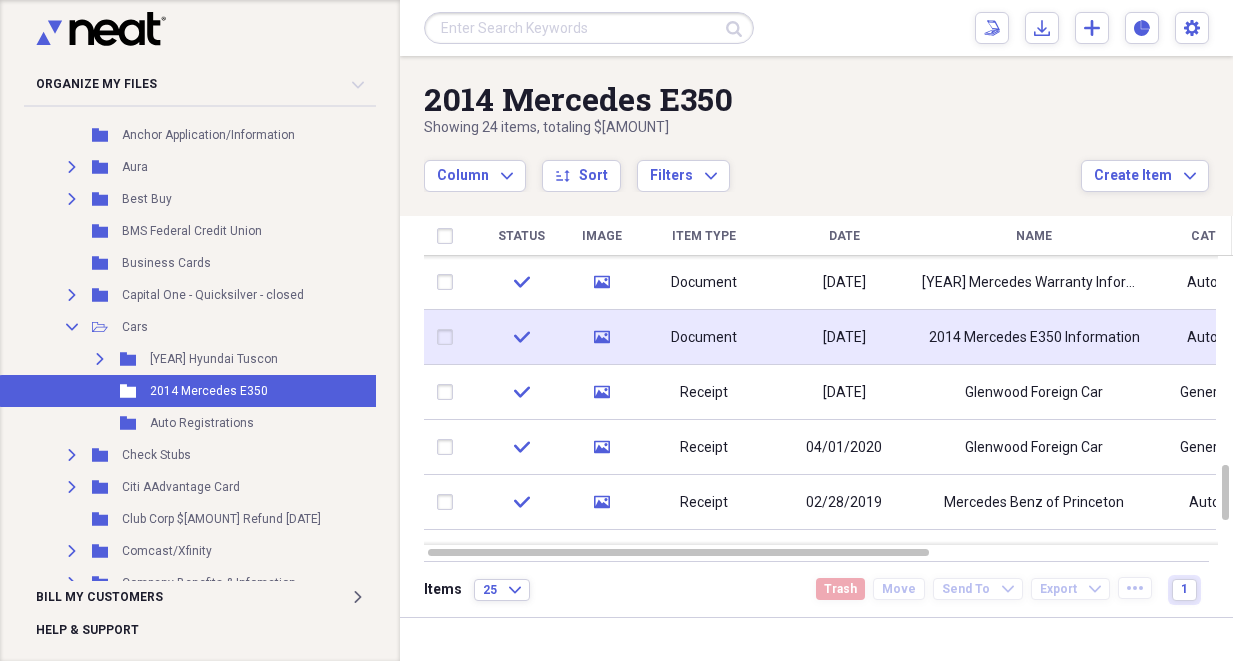 click on "2014 Mercedes E350 Information" at bounding box center (1034, 337) 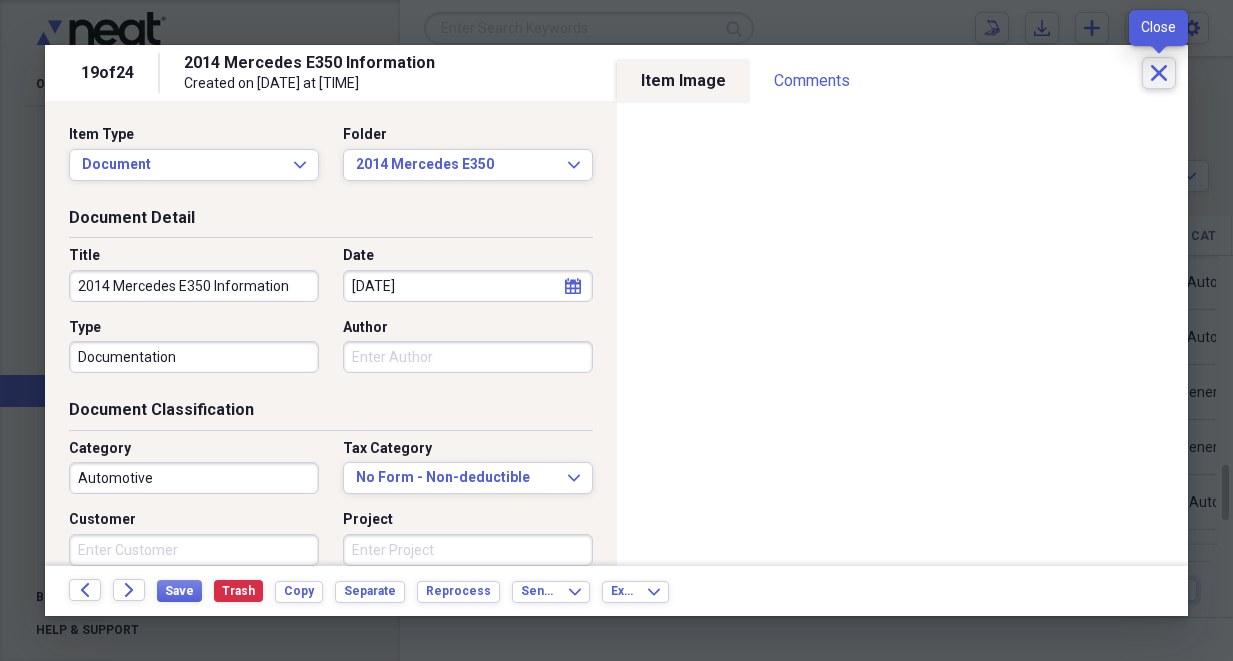 click 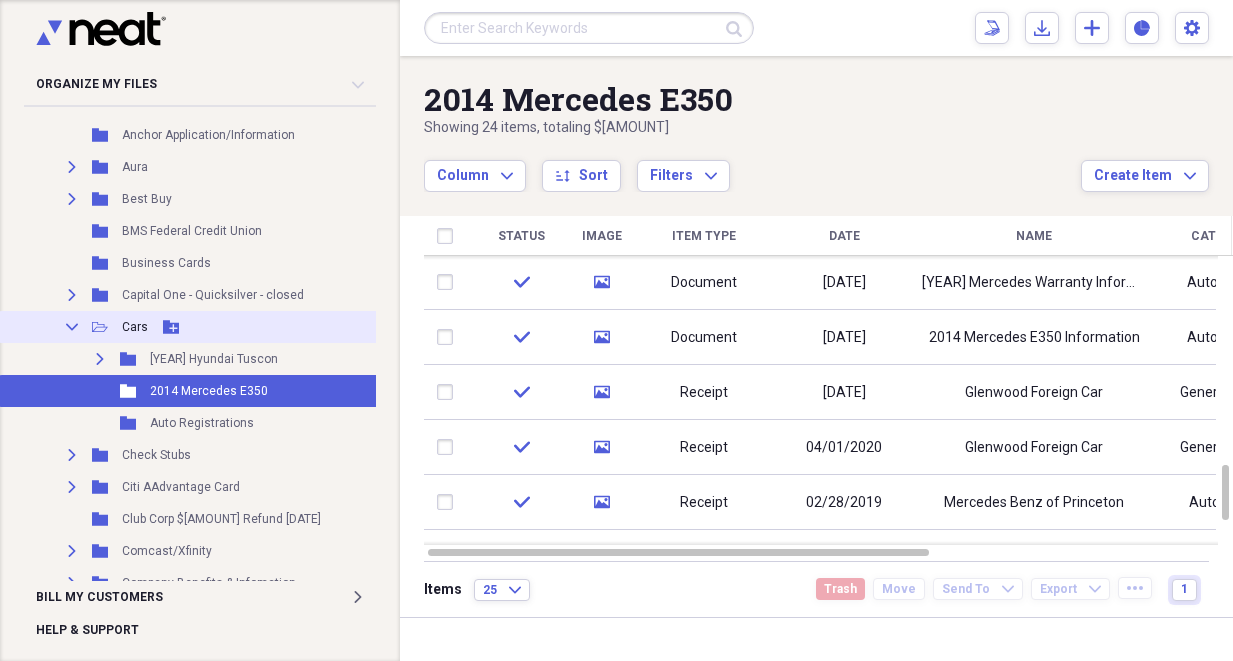 click on "Collapse" 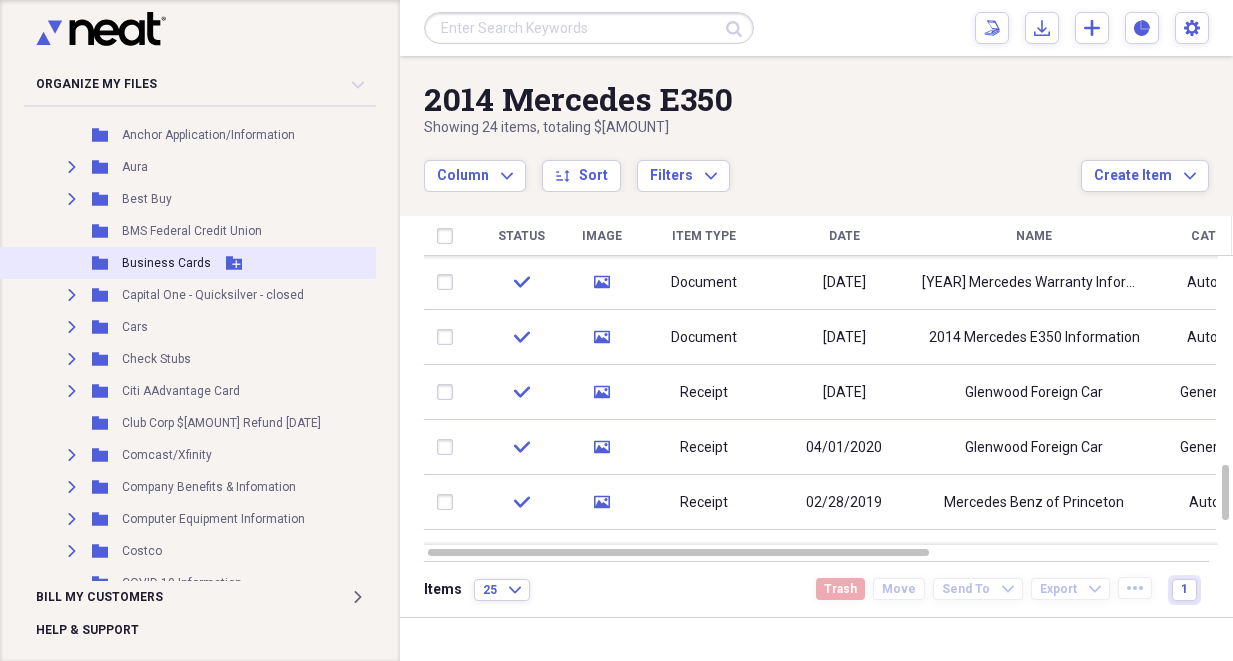 scroll, scrollTop: 0, scrollLeft: 0, axis: both 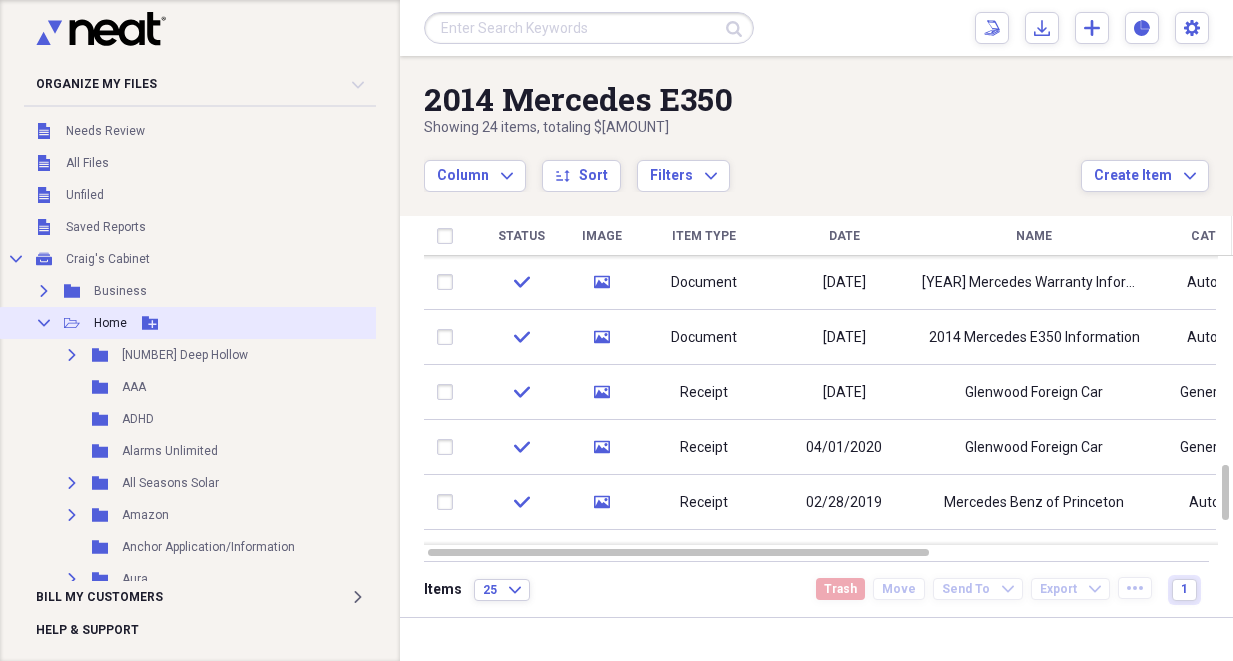 click on "Collapse" at bounding box center [44, 323] 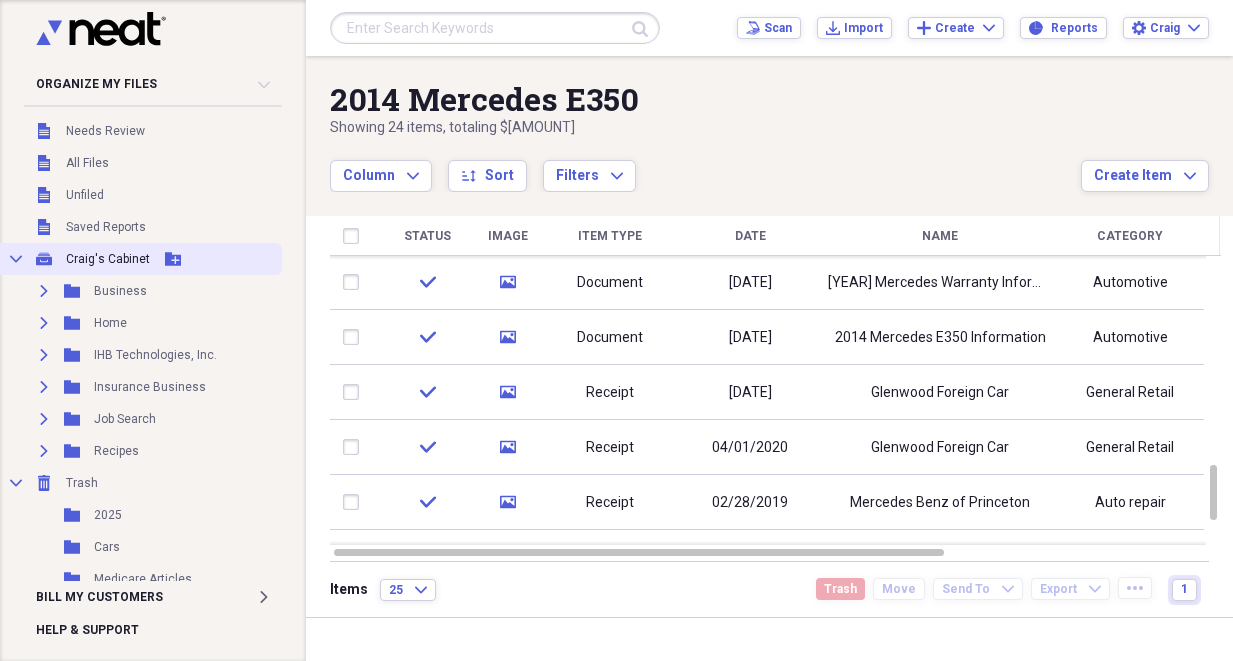 click 